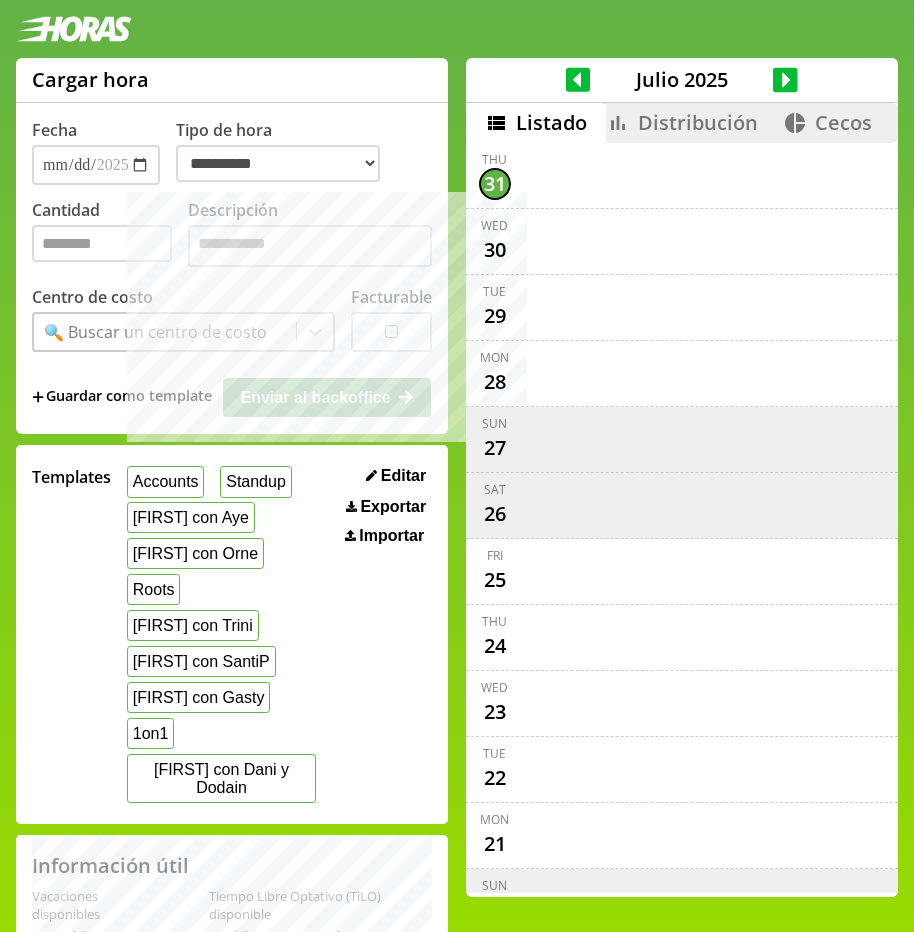 scroll, scrollTop: 24, scrollLeft: 0, axis: vertical 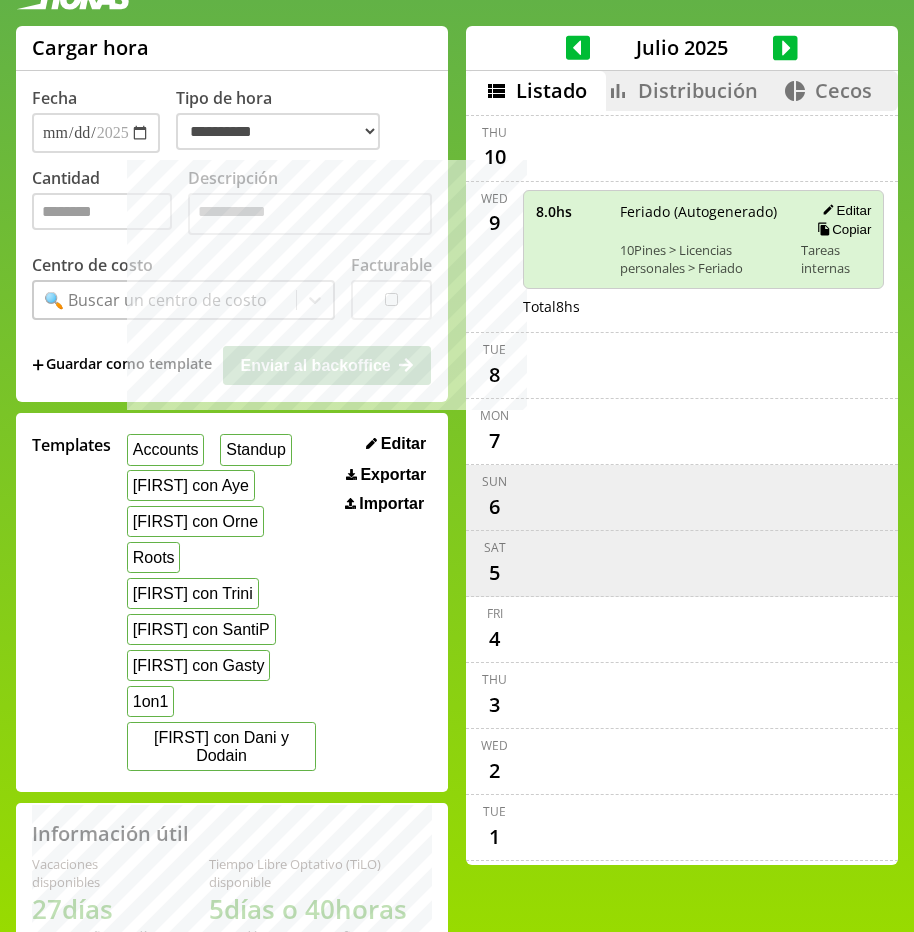 click on "Distribución" at bounding box center (682, 91) 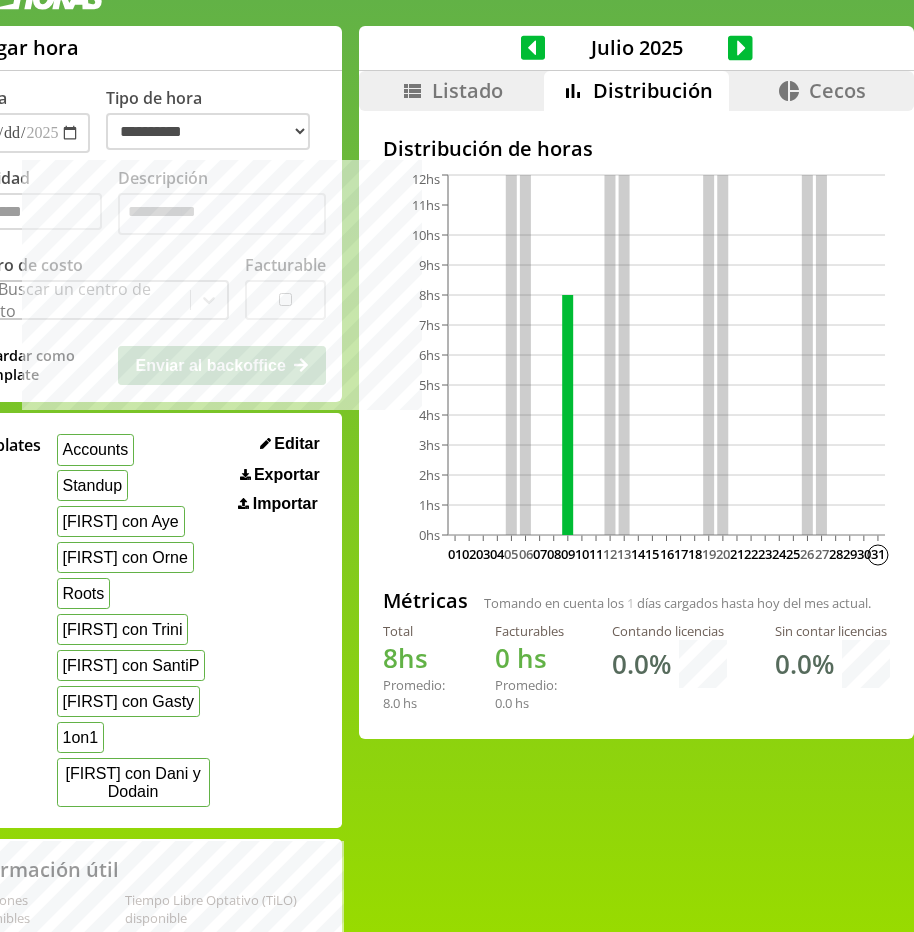 scroll, scrollTop: 8, scrollLeft: 0, axis: vertical 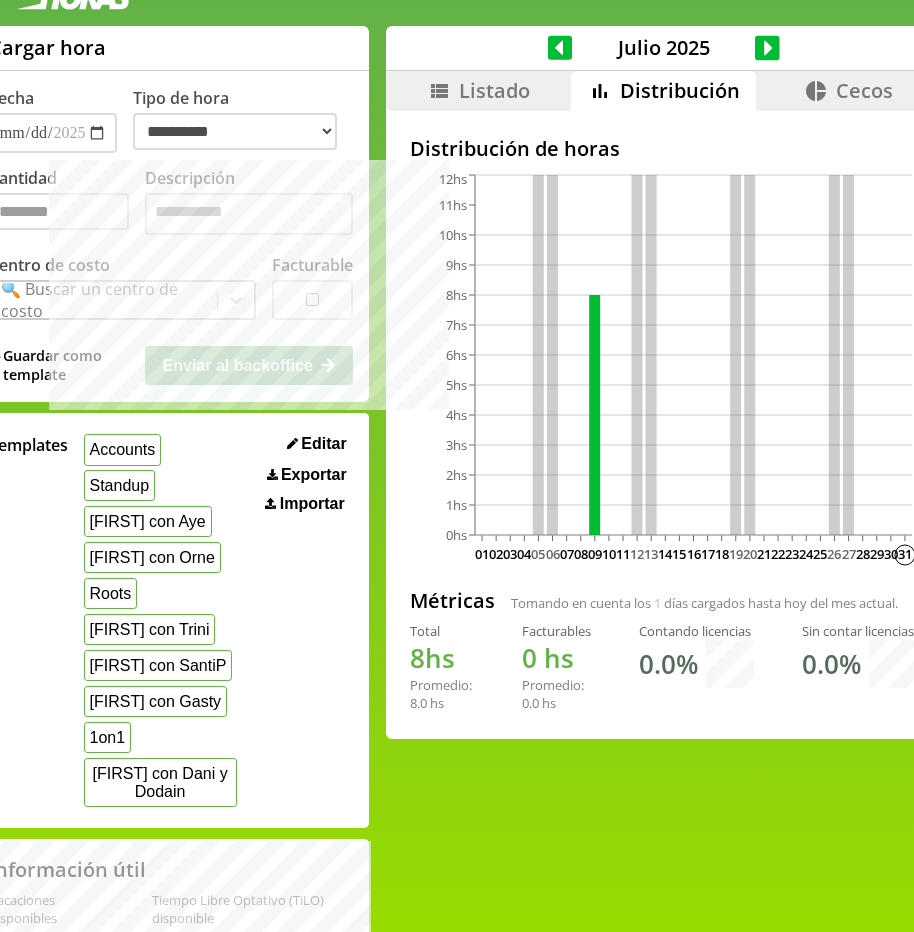 click on "Listado" at bounding box center (494, 90) 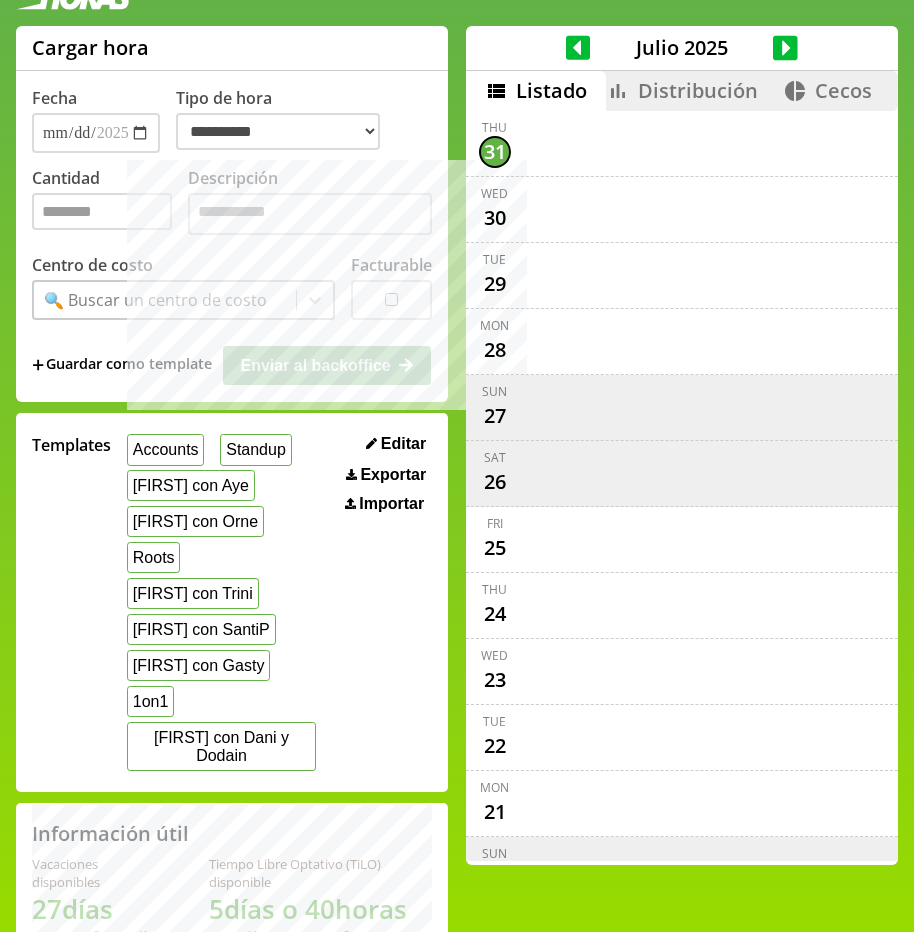 scroll, scrollTop: 61, scrollLeft: 0, axis: vertical 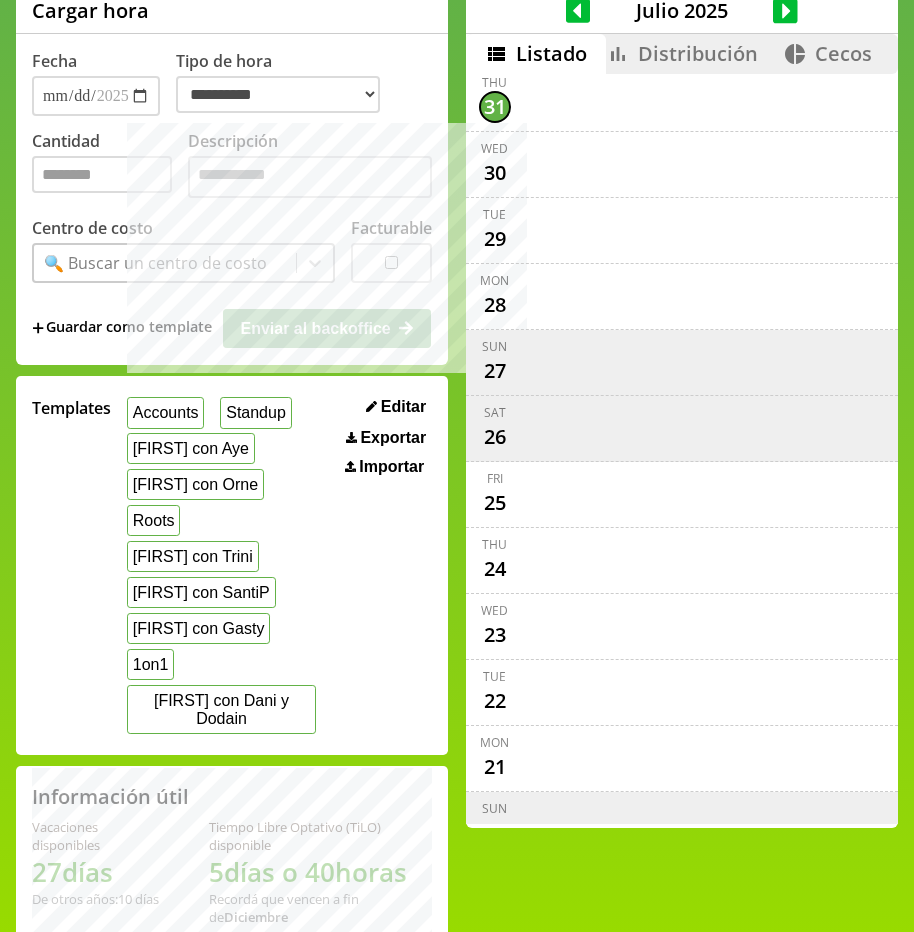 click at bounding box center [704, 560] 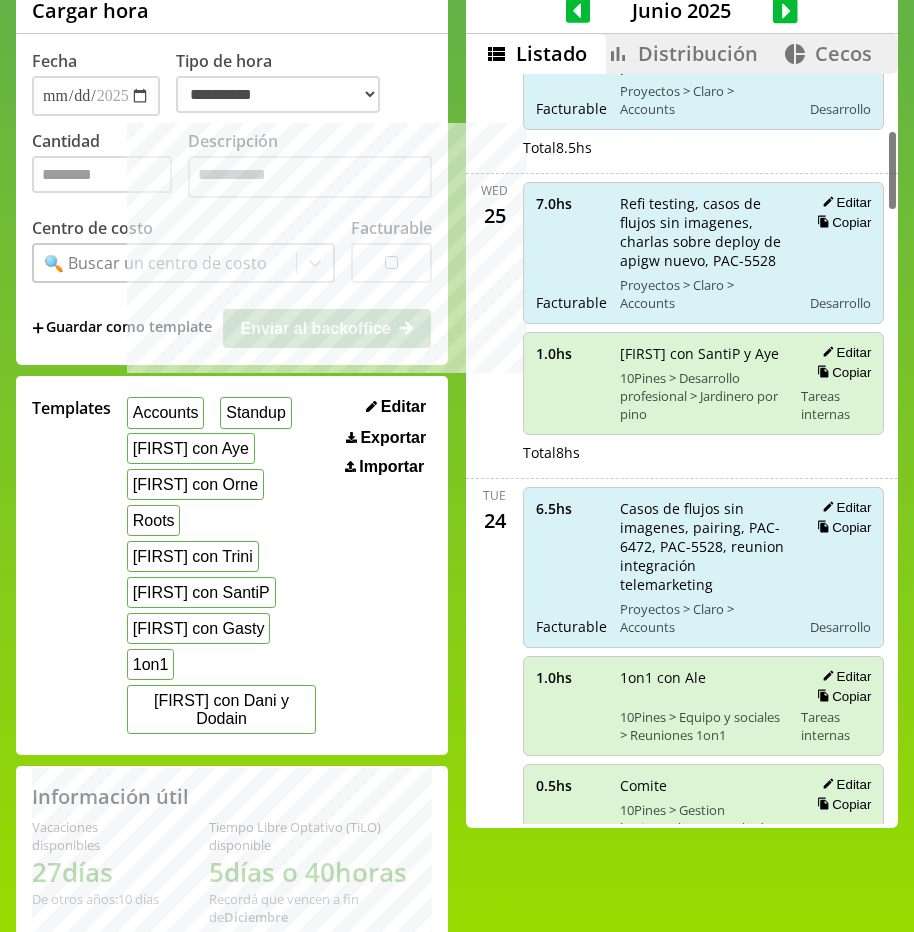 scroll, scrollTop: 0, scrollLeft: 0, axis: both 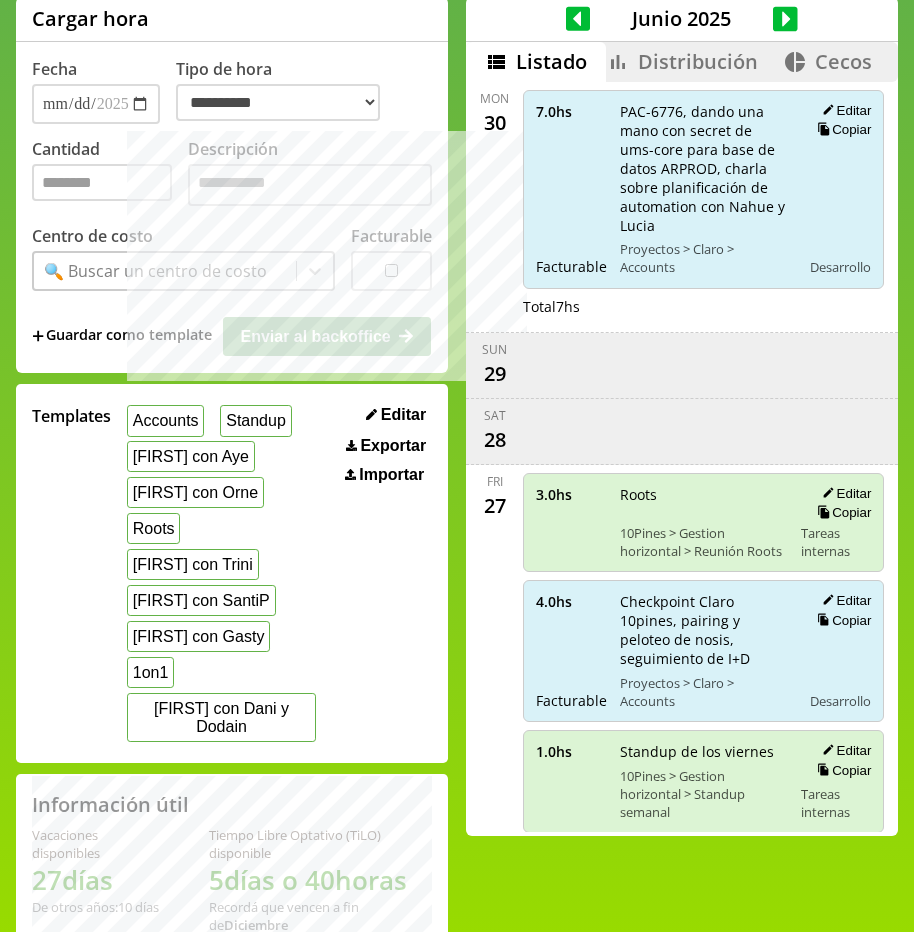 drag, startPoint x: 706, startPoint y: 113, endPoint x: 636, endPoint y: 107, distance: 70.256676 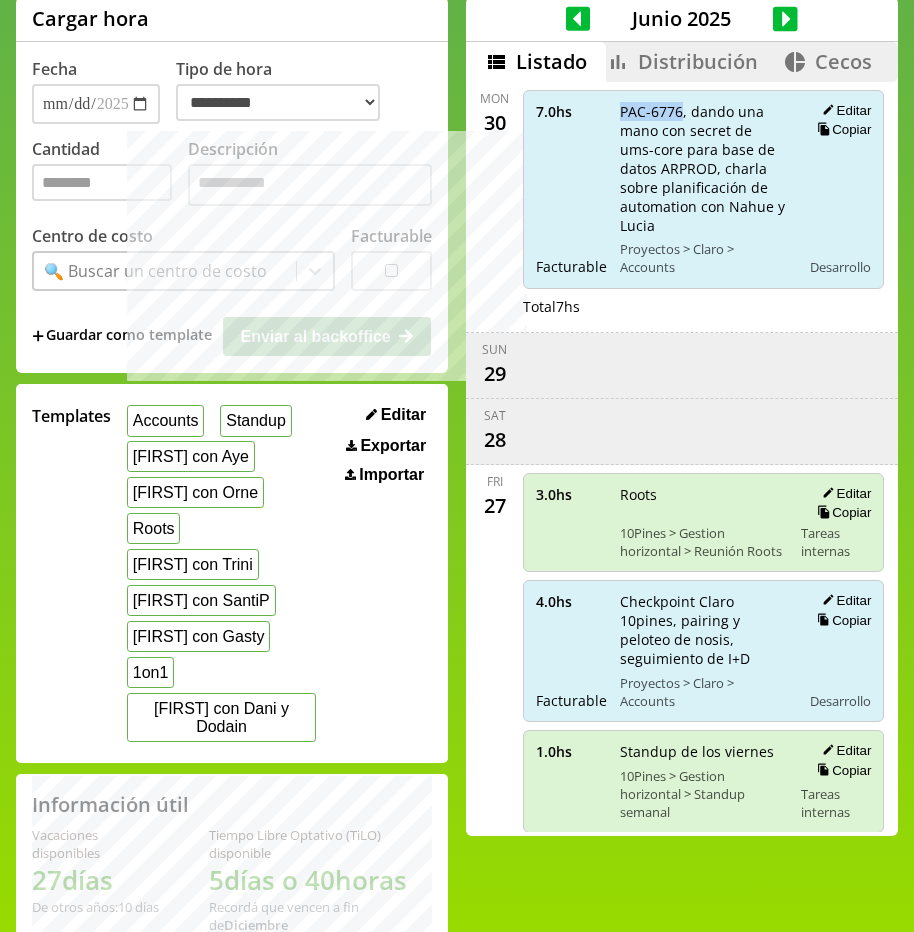 drag, startPoint x: 648, startPoint y: 112, endPoint x: 709, endPoint y: 117, distance: 61.204575 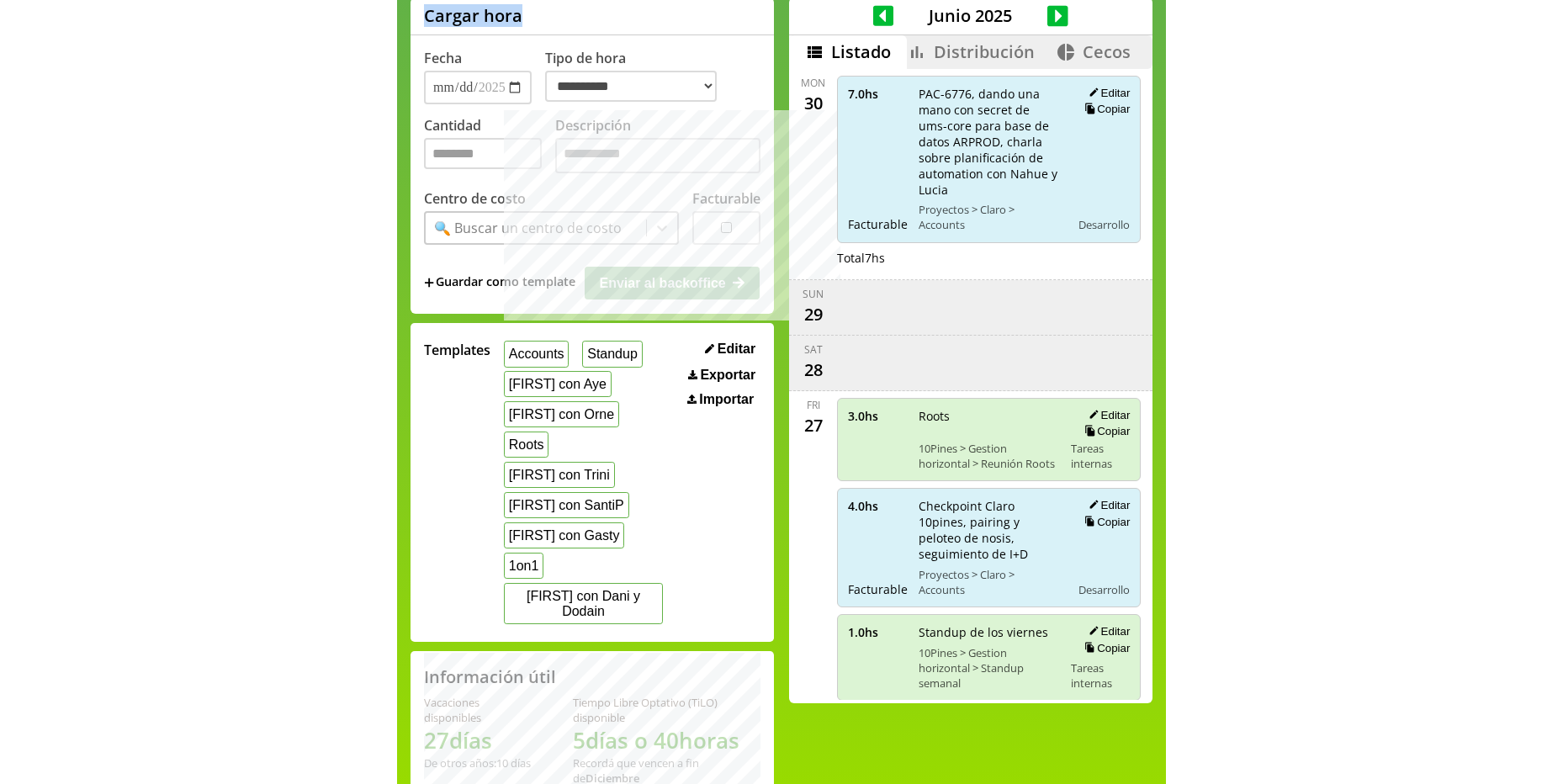 scroll, scrollTop: 0, scrollLeft: 0, axis: both 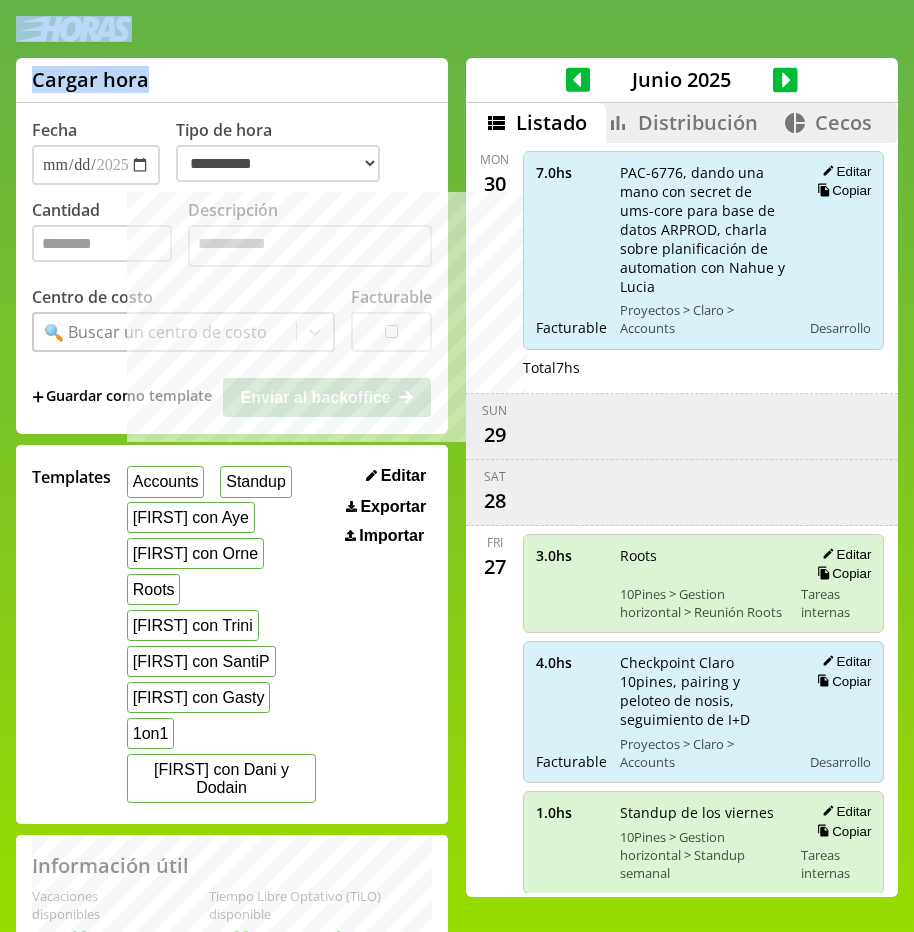 drag, startPoint x: 478, startPoint y: 33, endPoint x: -36, endPoint y: -100, distance: 530.9284 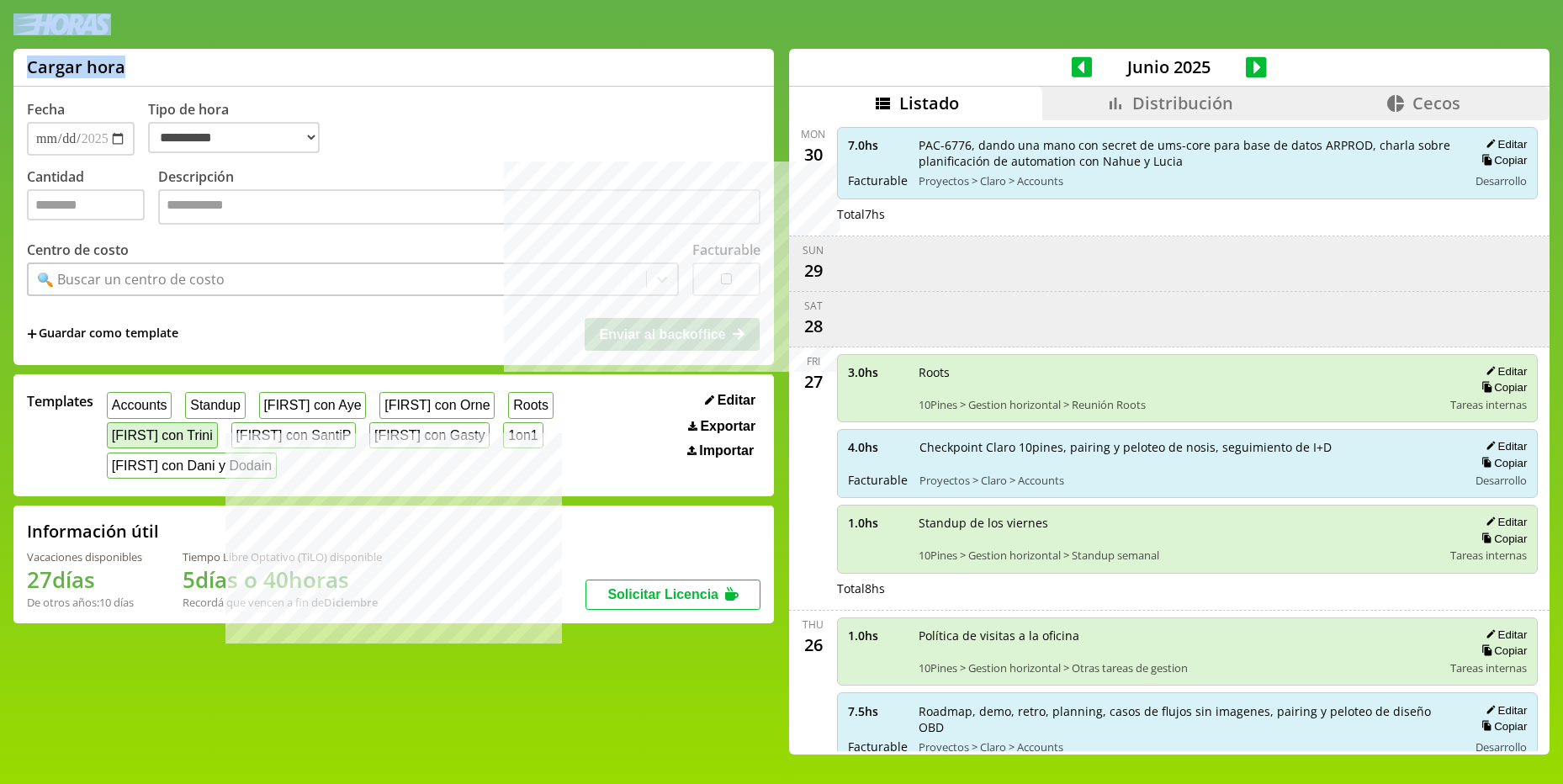 click on "[FIRST] con Trini" at bounding box center [162, 435] 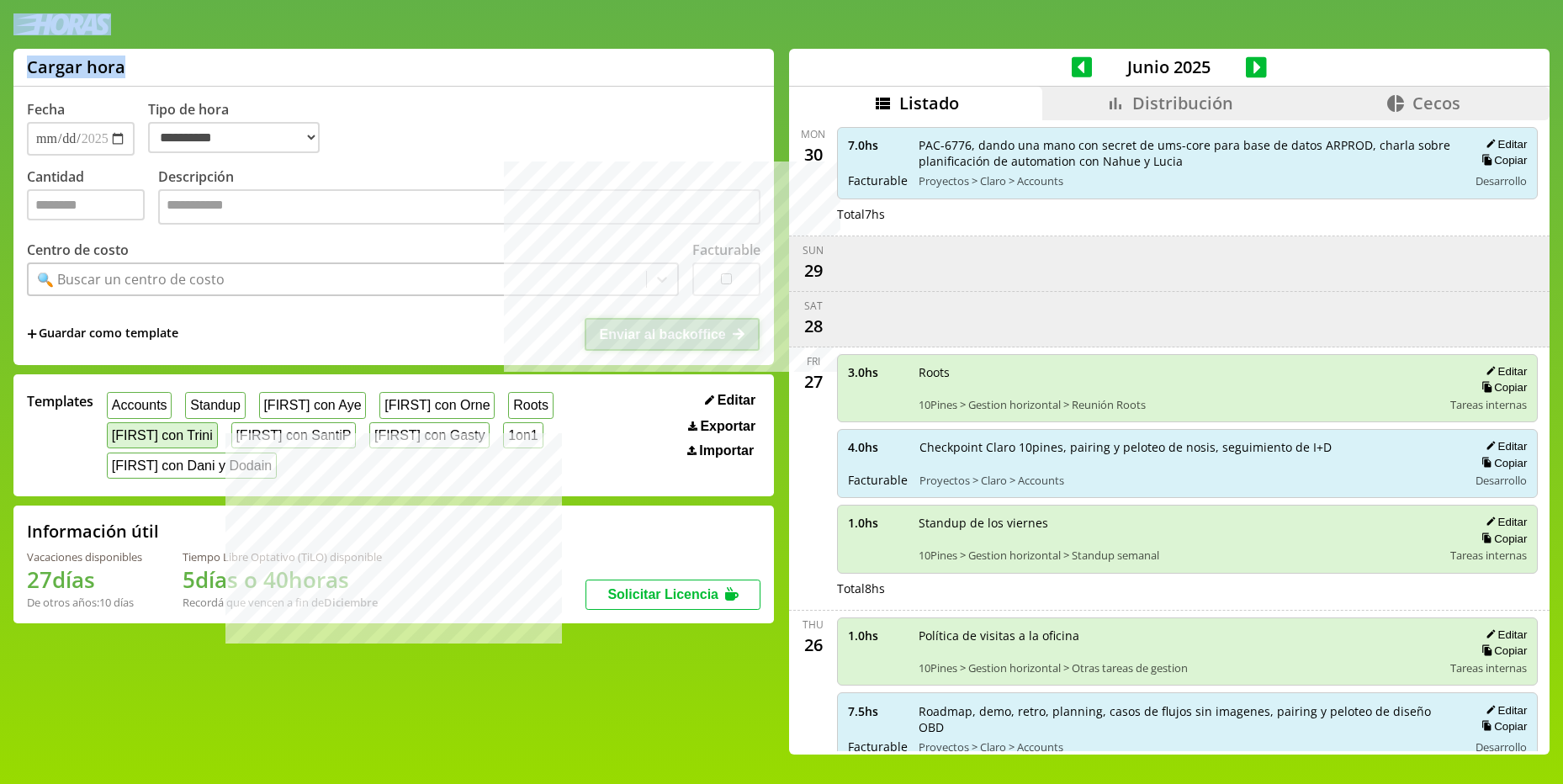 select on "**********" 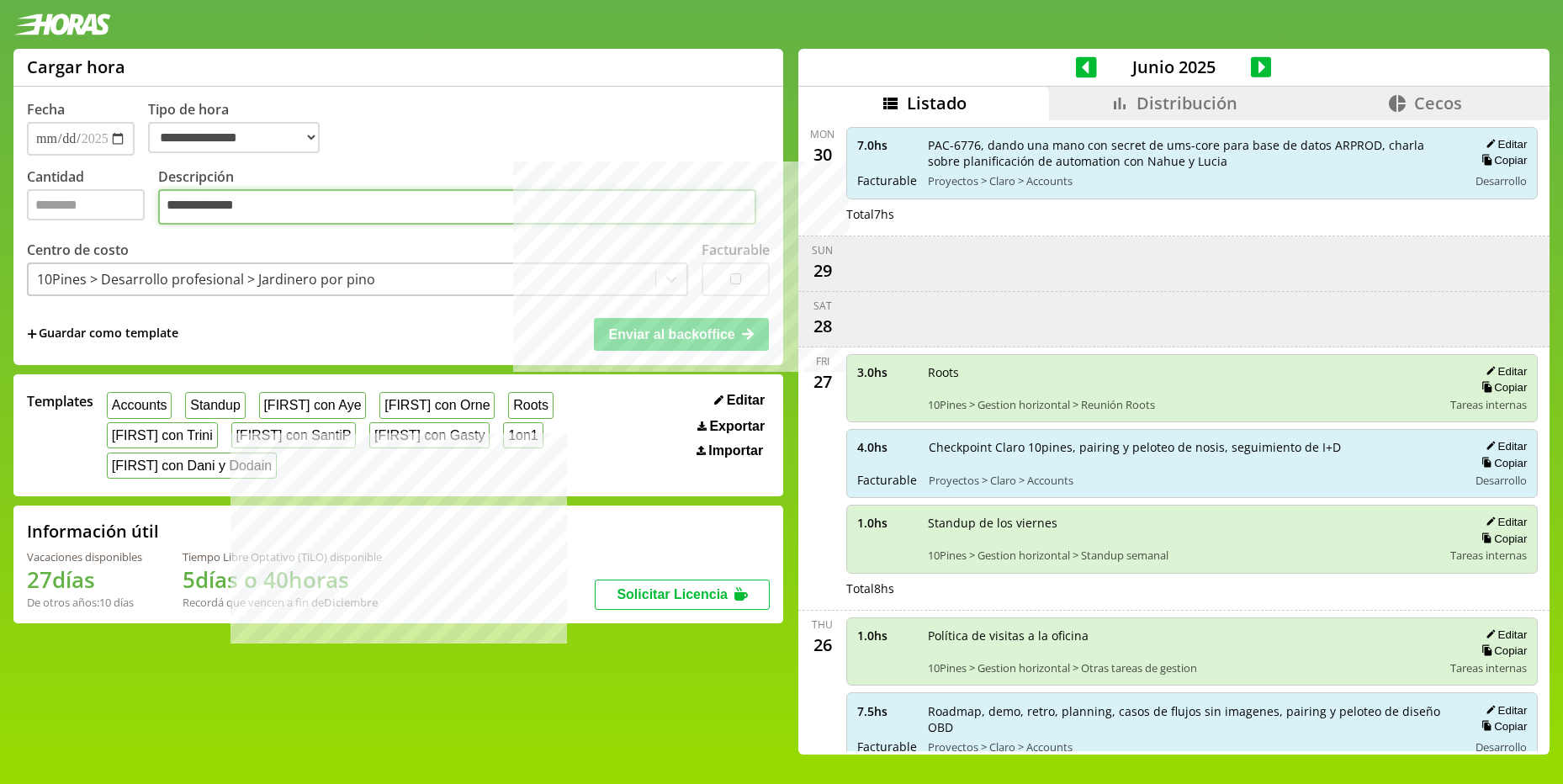 click on "**********" at bounding box center [457, 207] 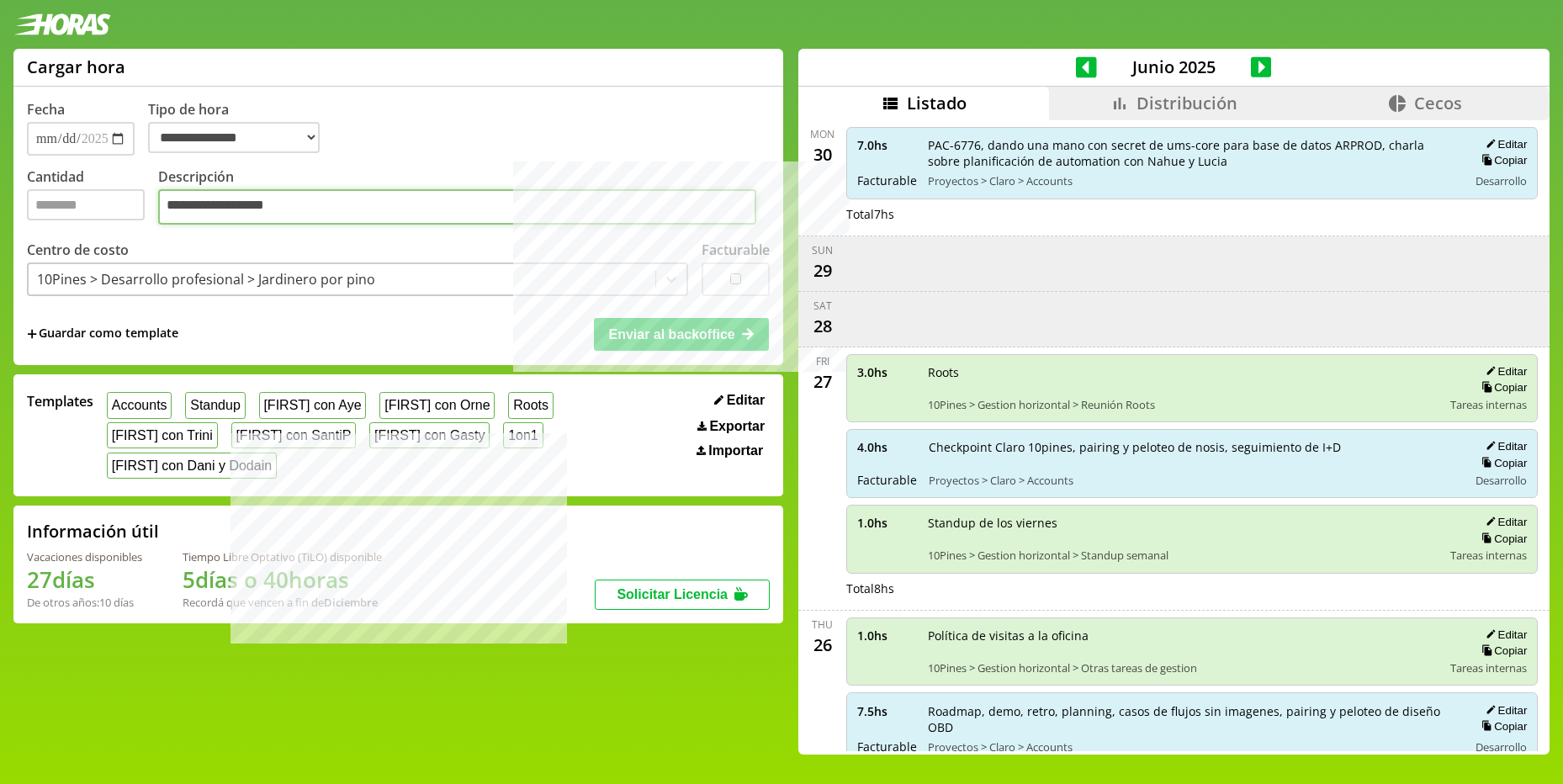 type on "**********" 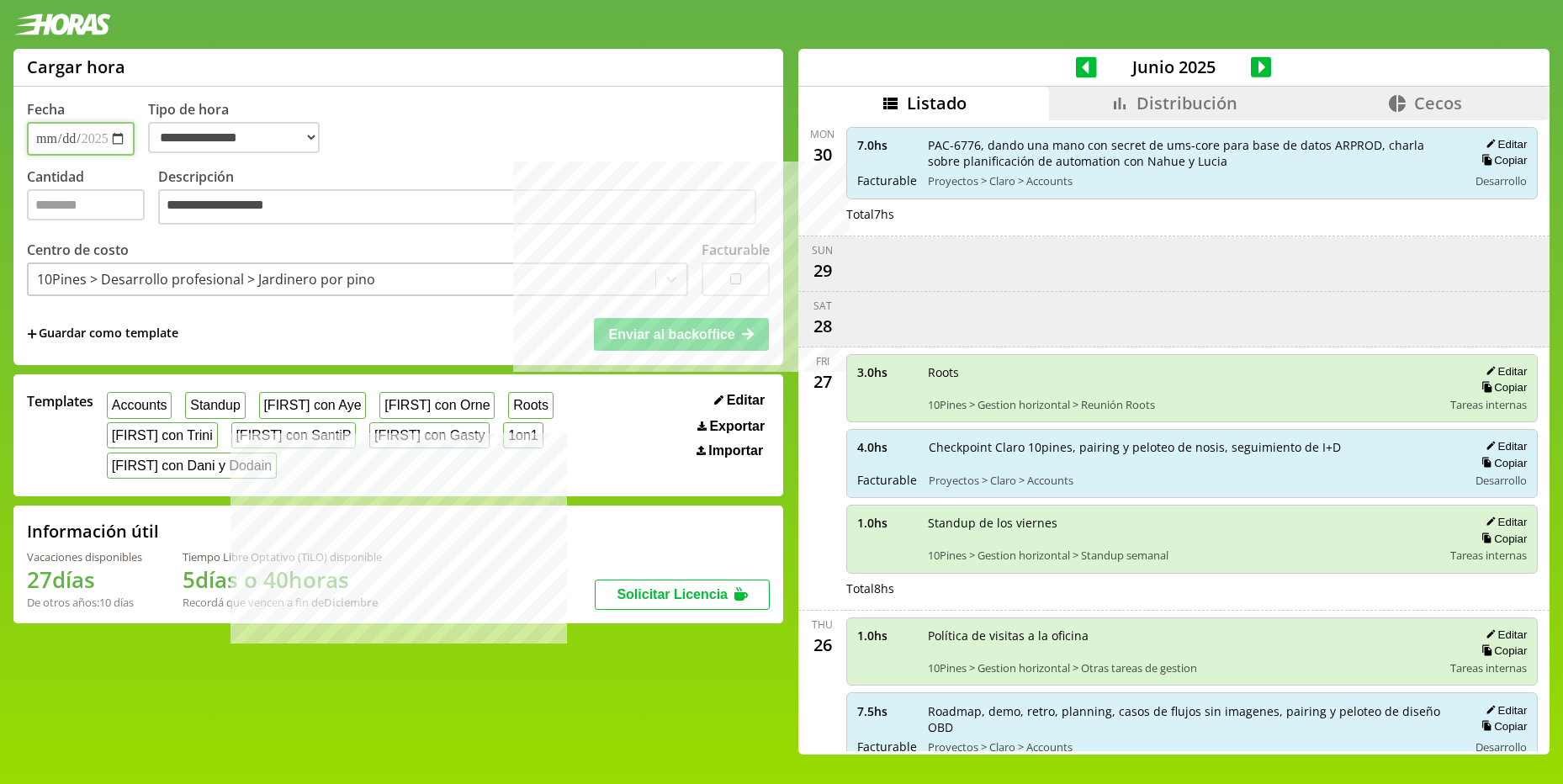 click on "**********" at bounding box center (81, 139) 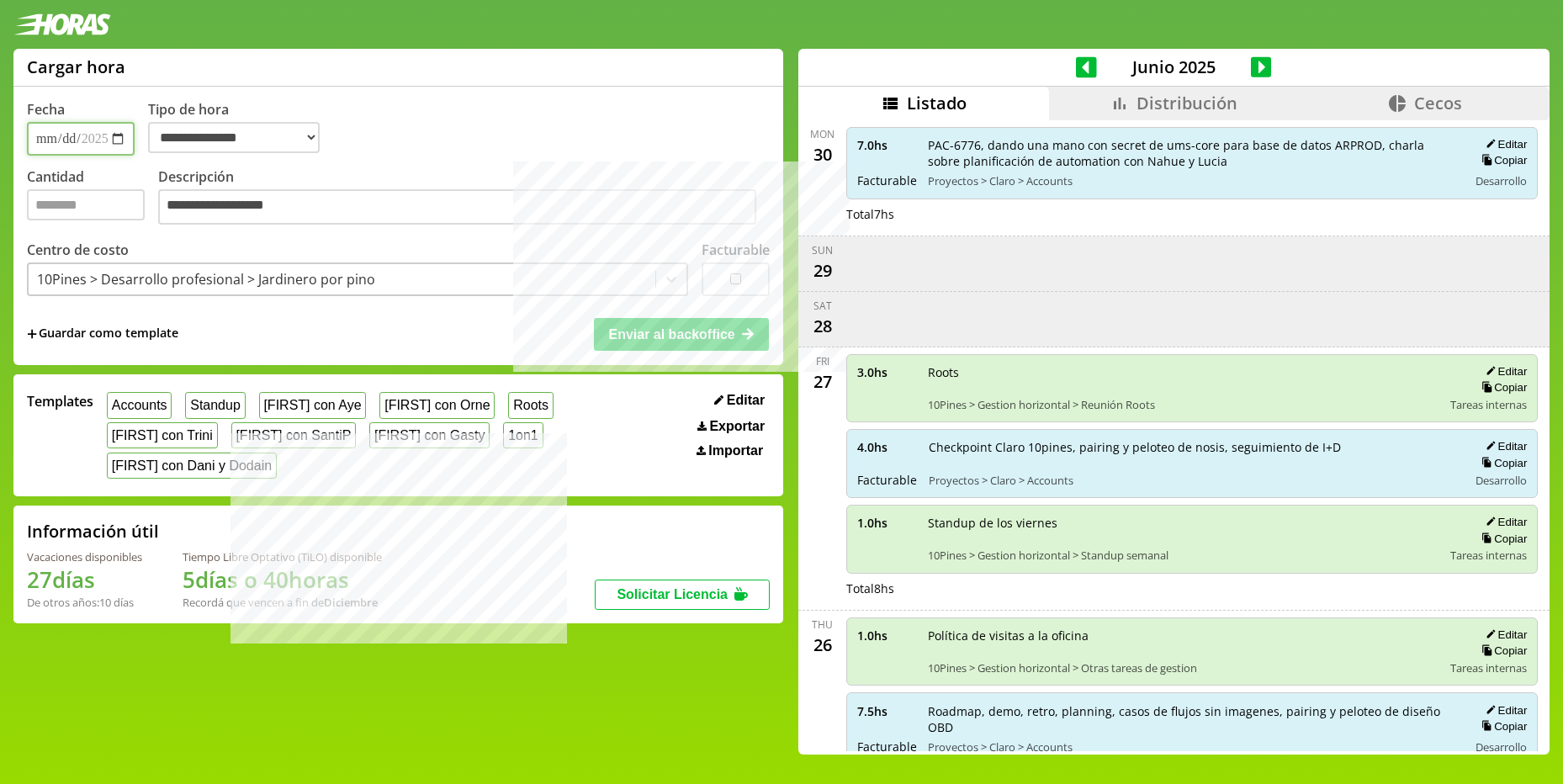 type on "**********" 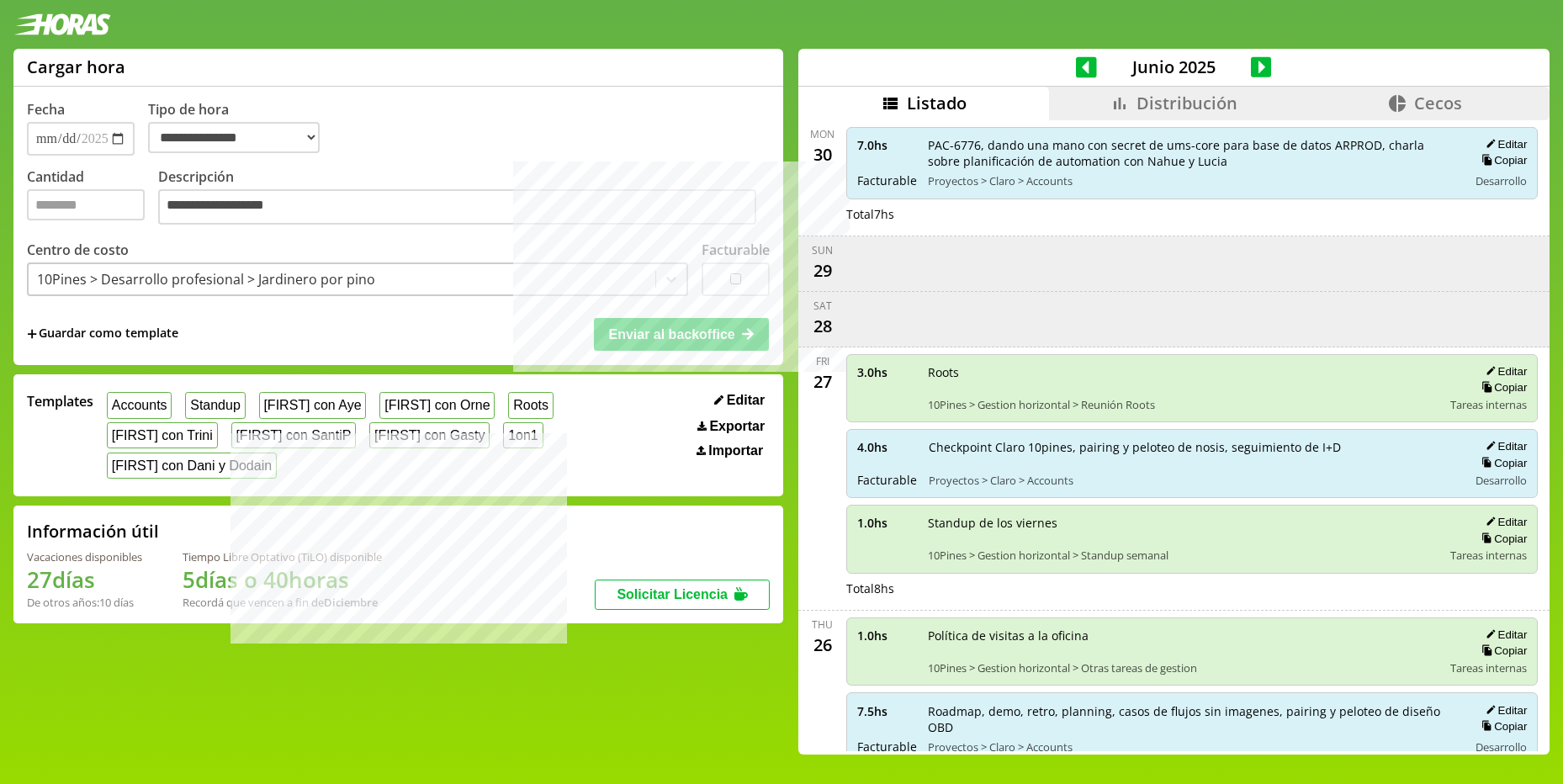 click on "**********" at bounding box center [398, 128] 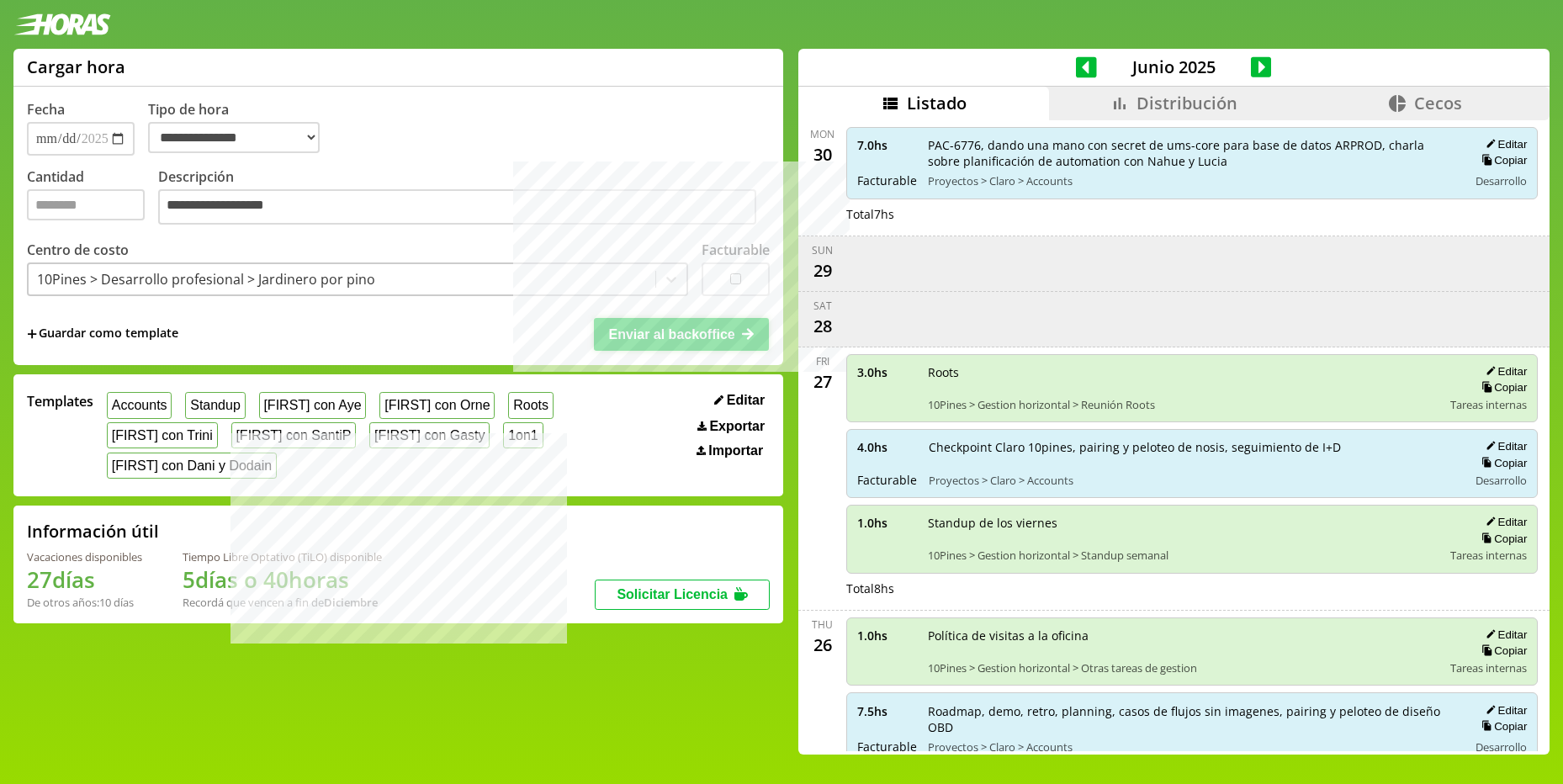 click on "Enviar al backoffice" at bounding box center (671, 334) 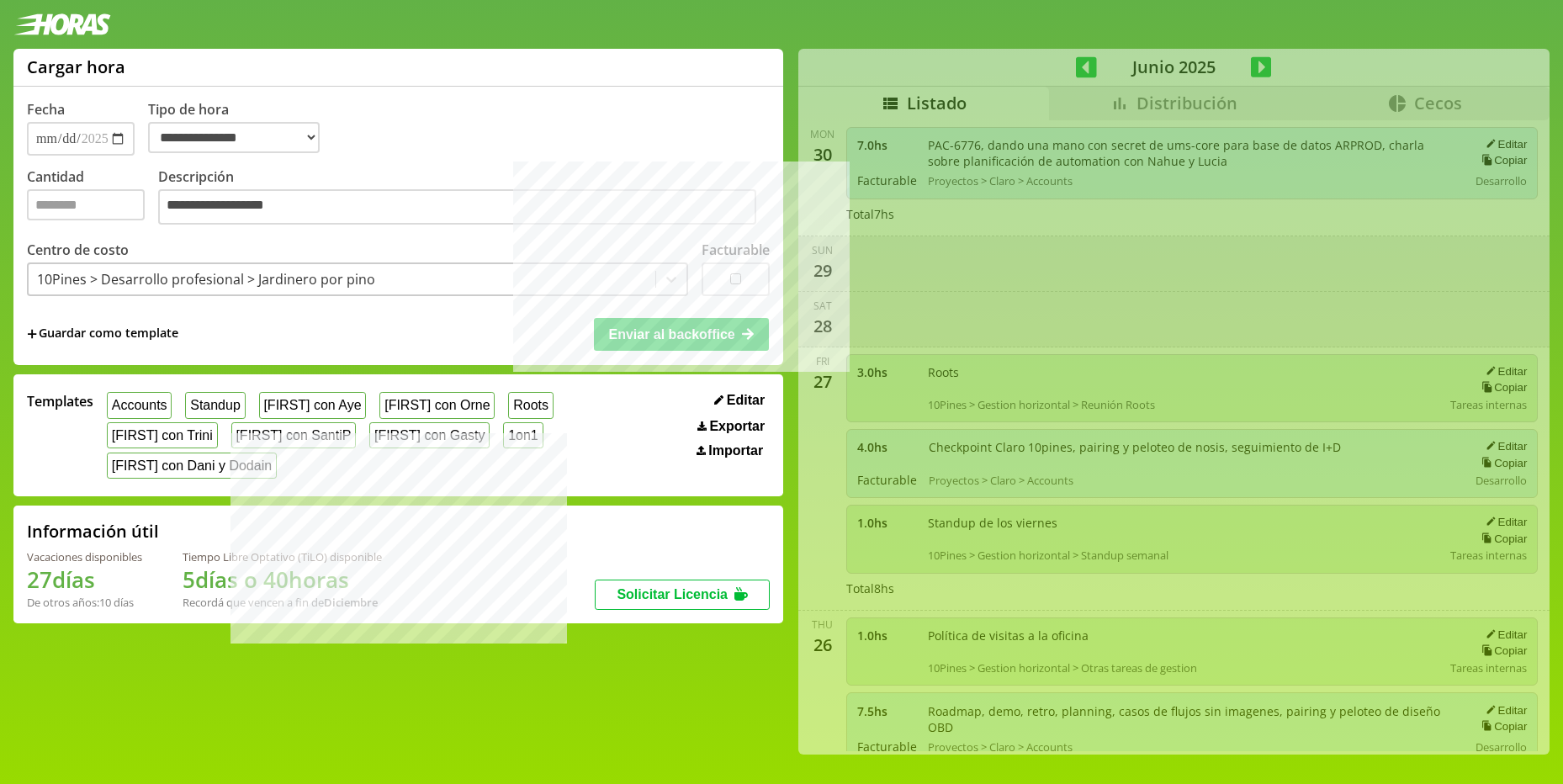 select on "**********" 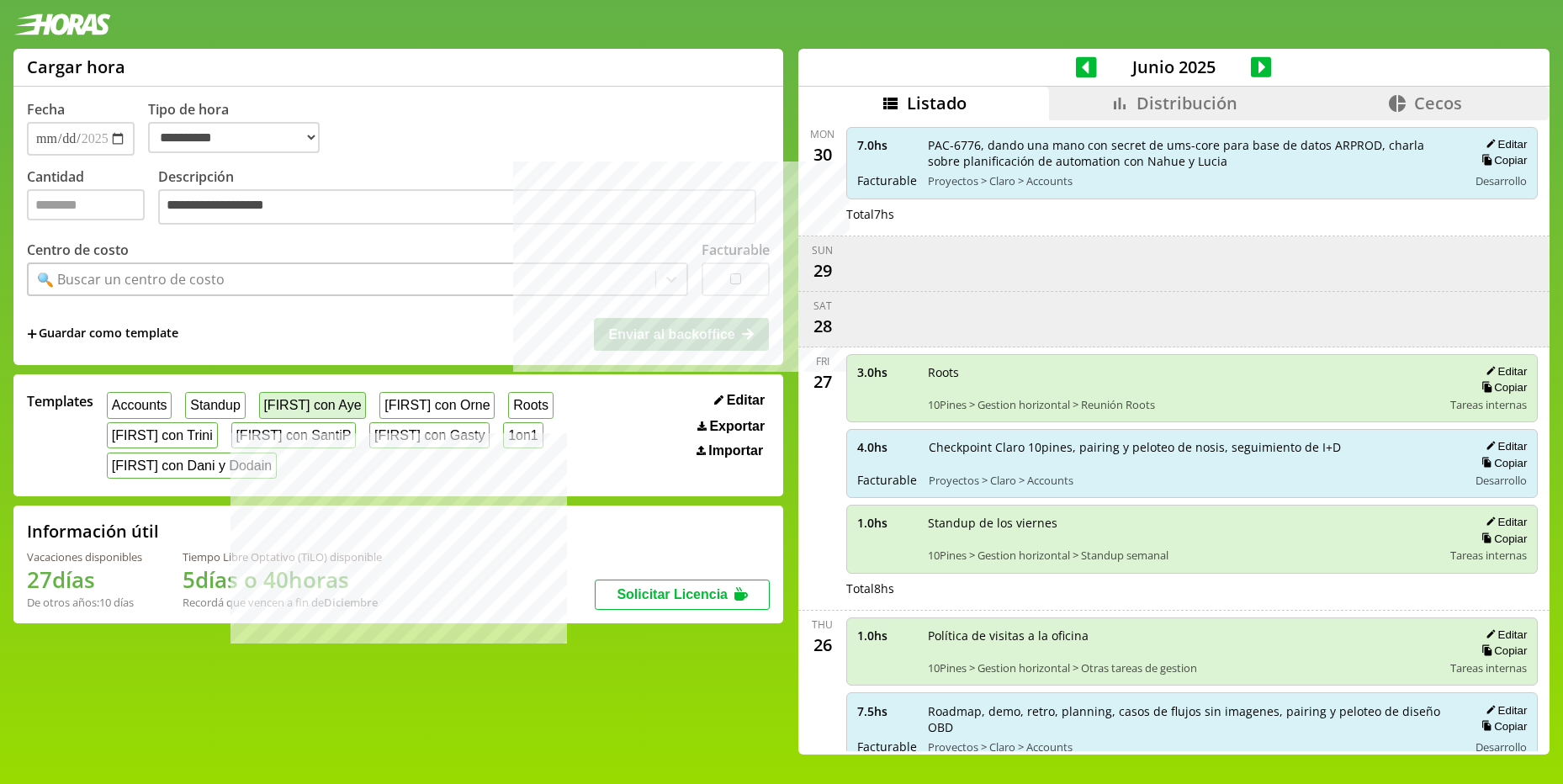 click on "[FIRST] con Aye" at bounding box center (313, 405) 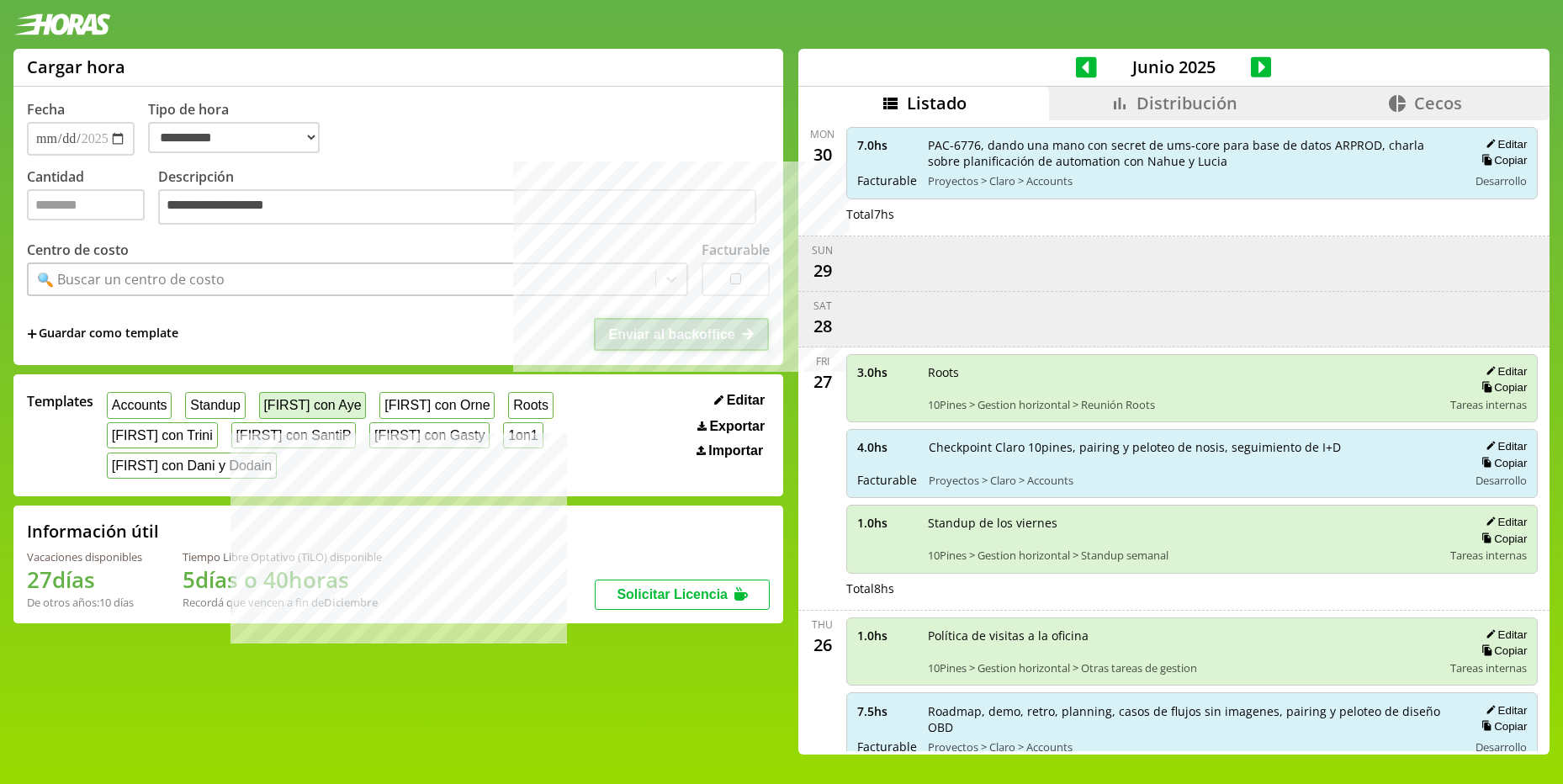 select on "**********" 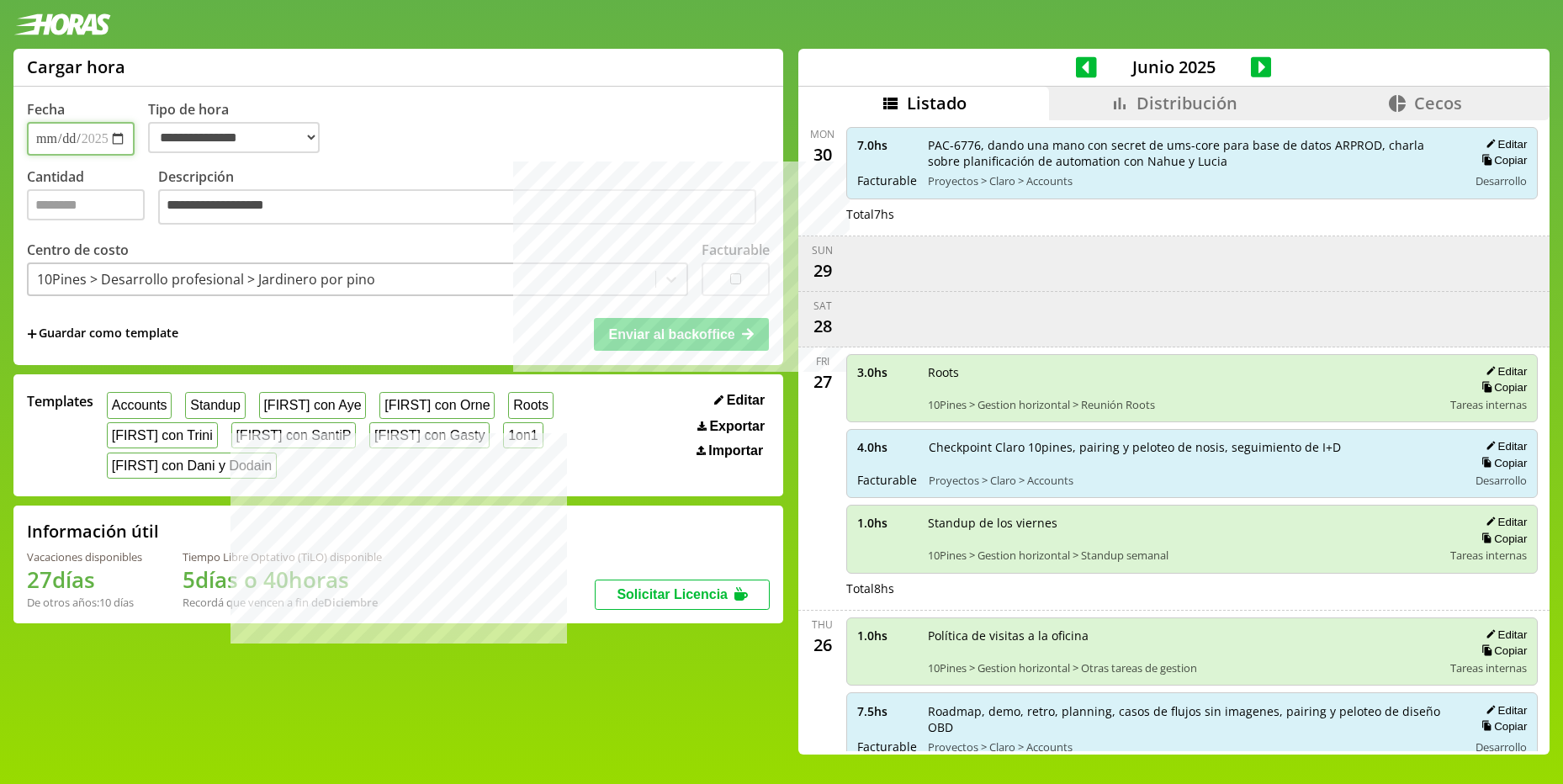 click on "**********" at bounding box center (81, 139) 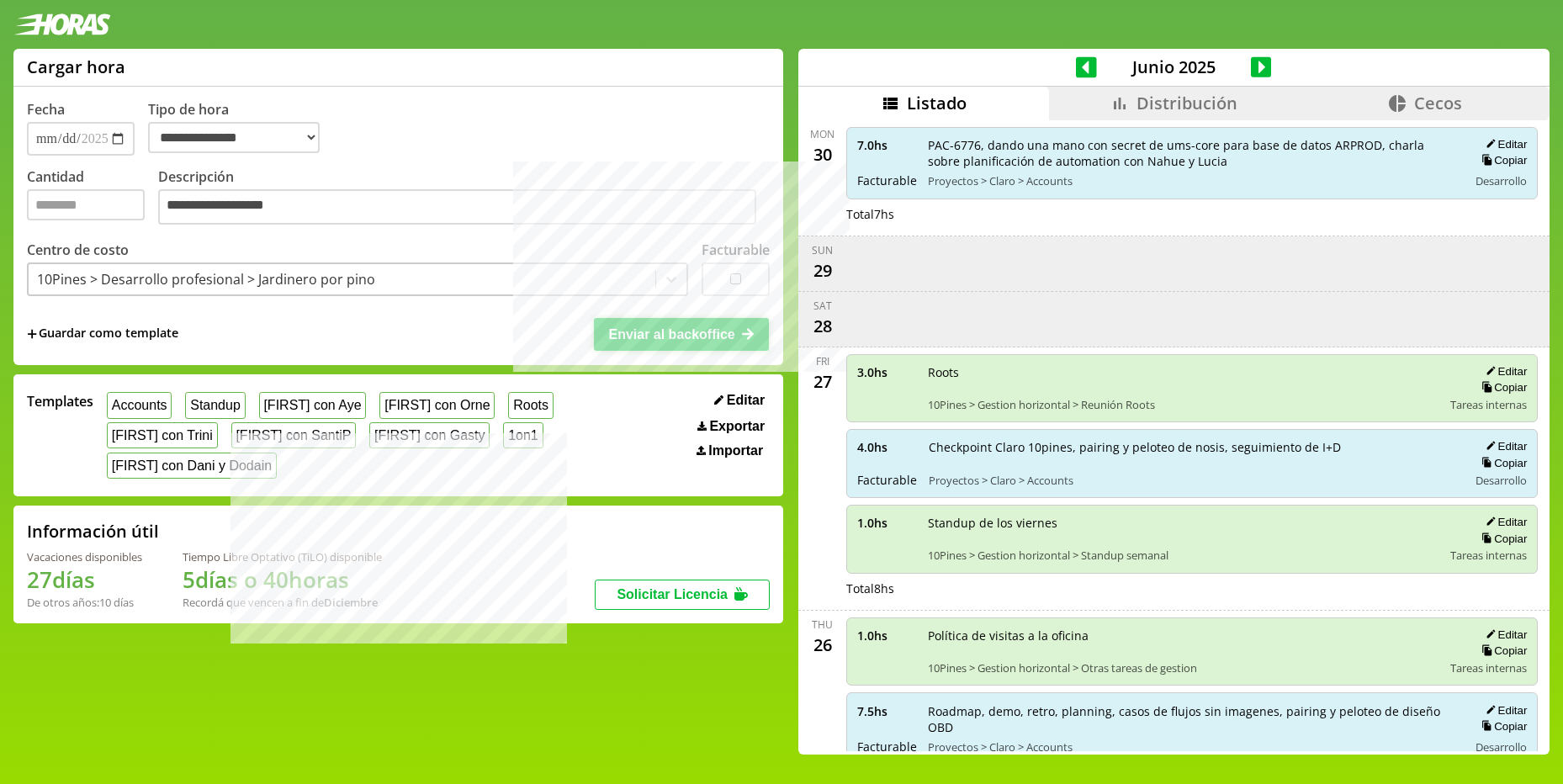 click on "Enviar al backoffice" at bounding box center (671, 334) 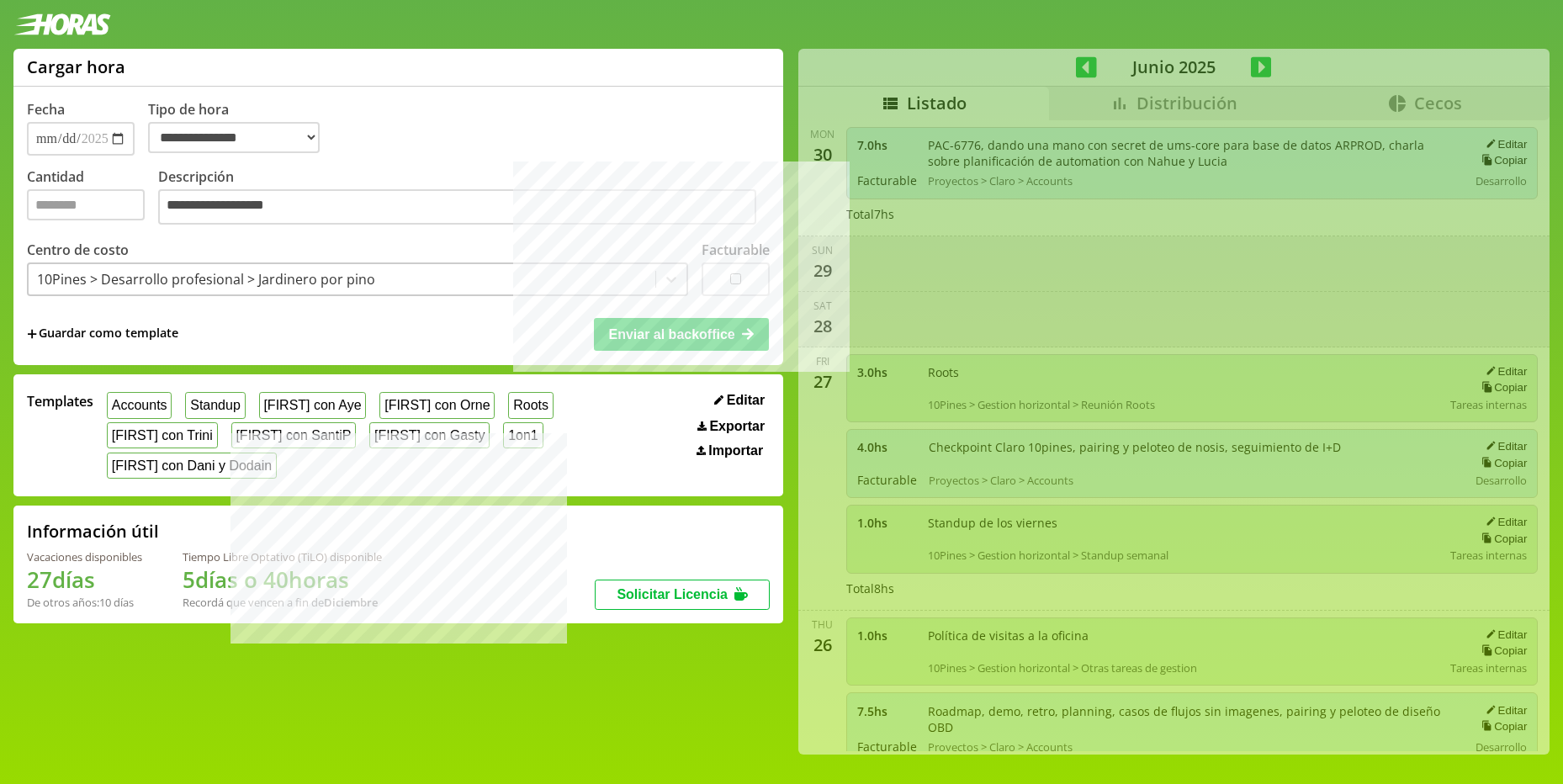select on "**********" 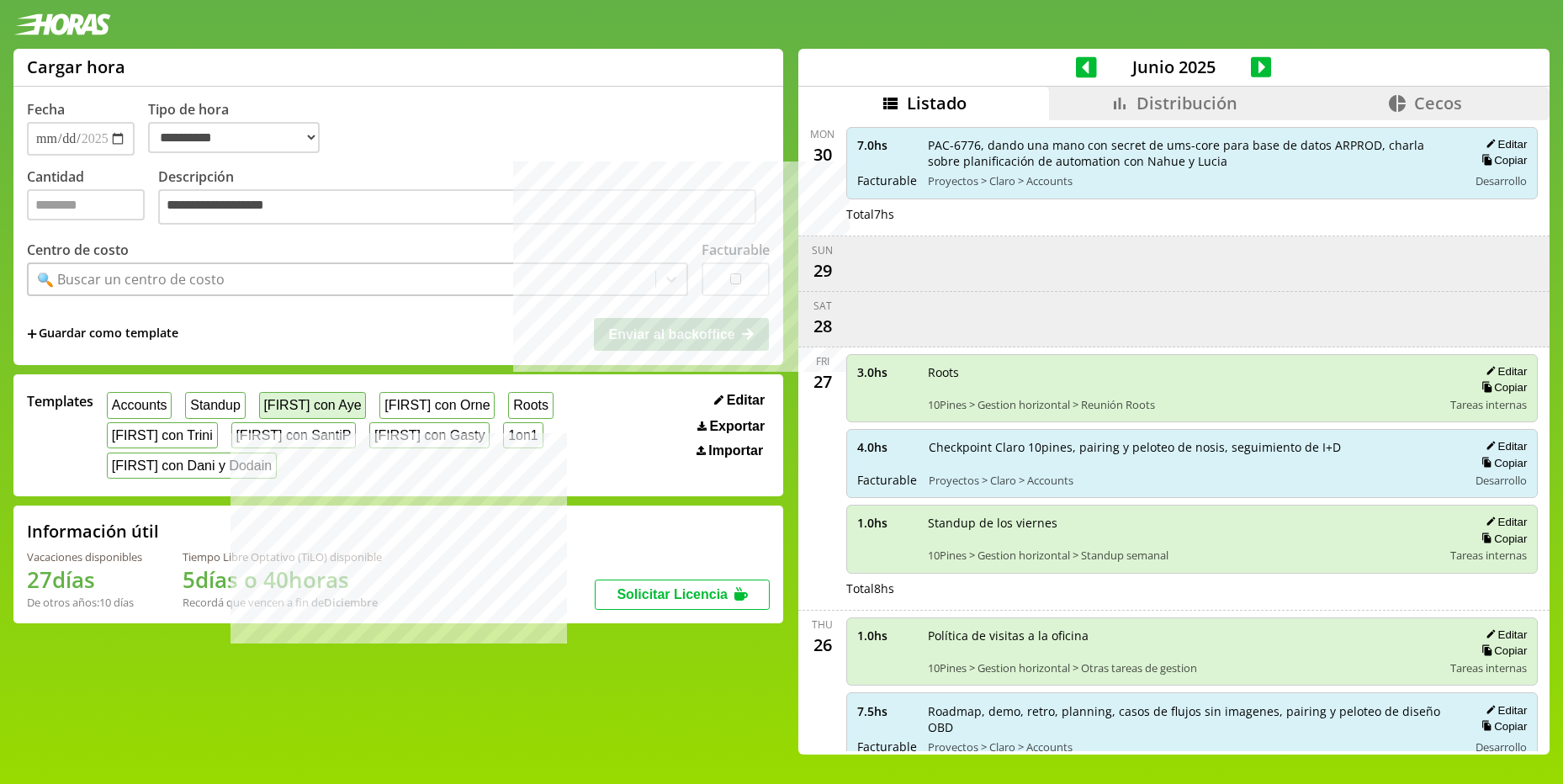 click on "[FIRST] con Aye" at bounding box center [313, 405] 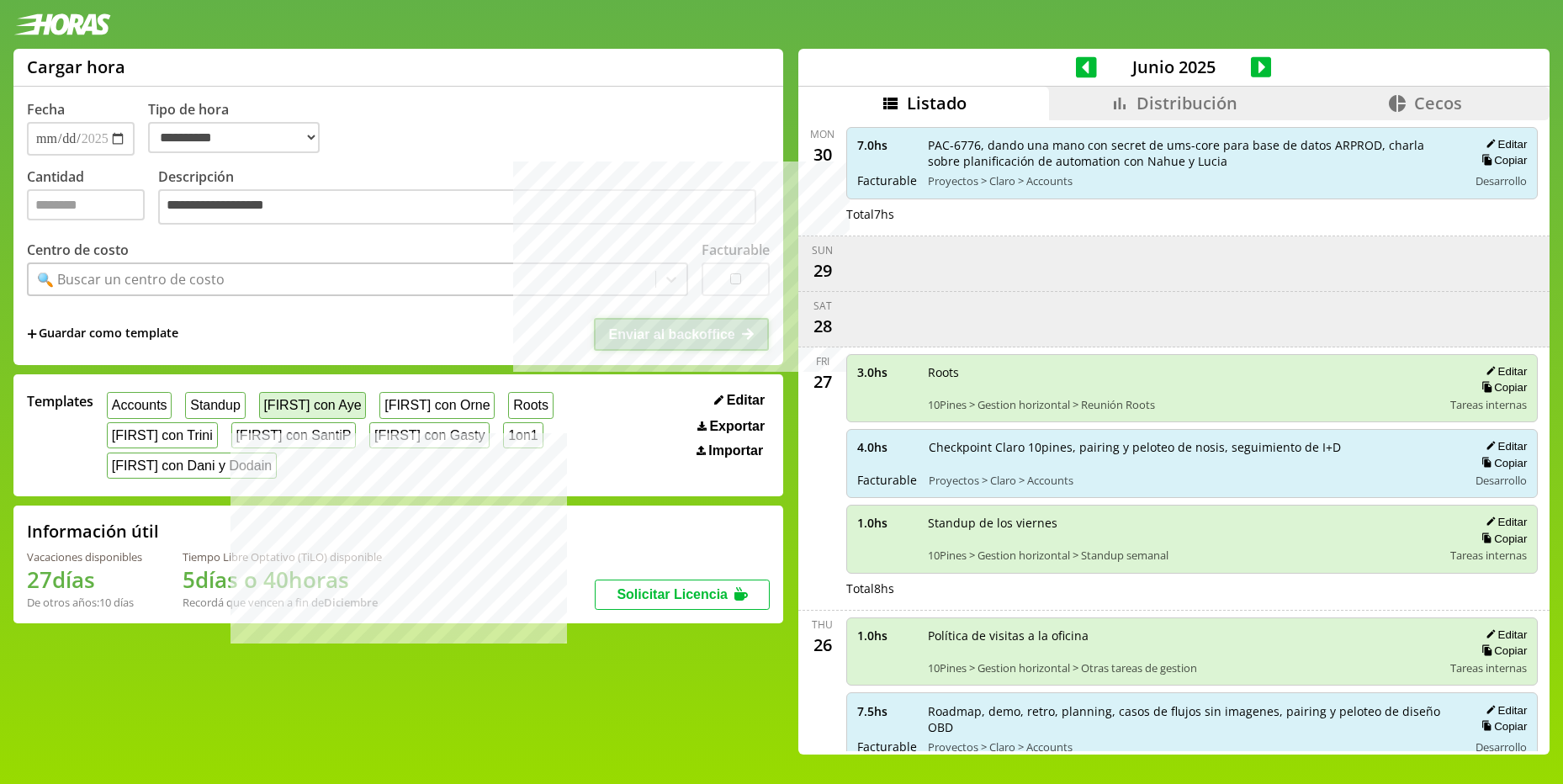 select on "**********" 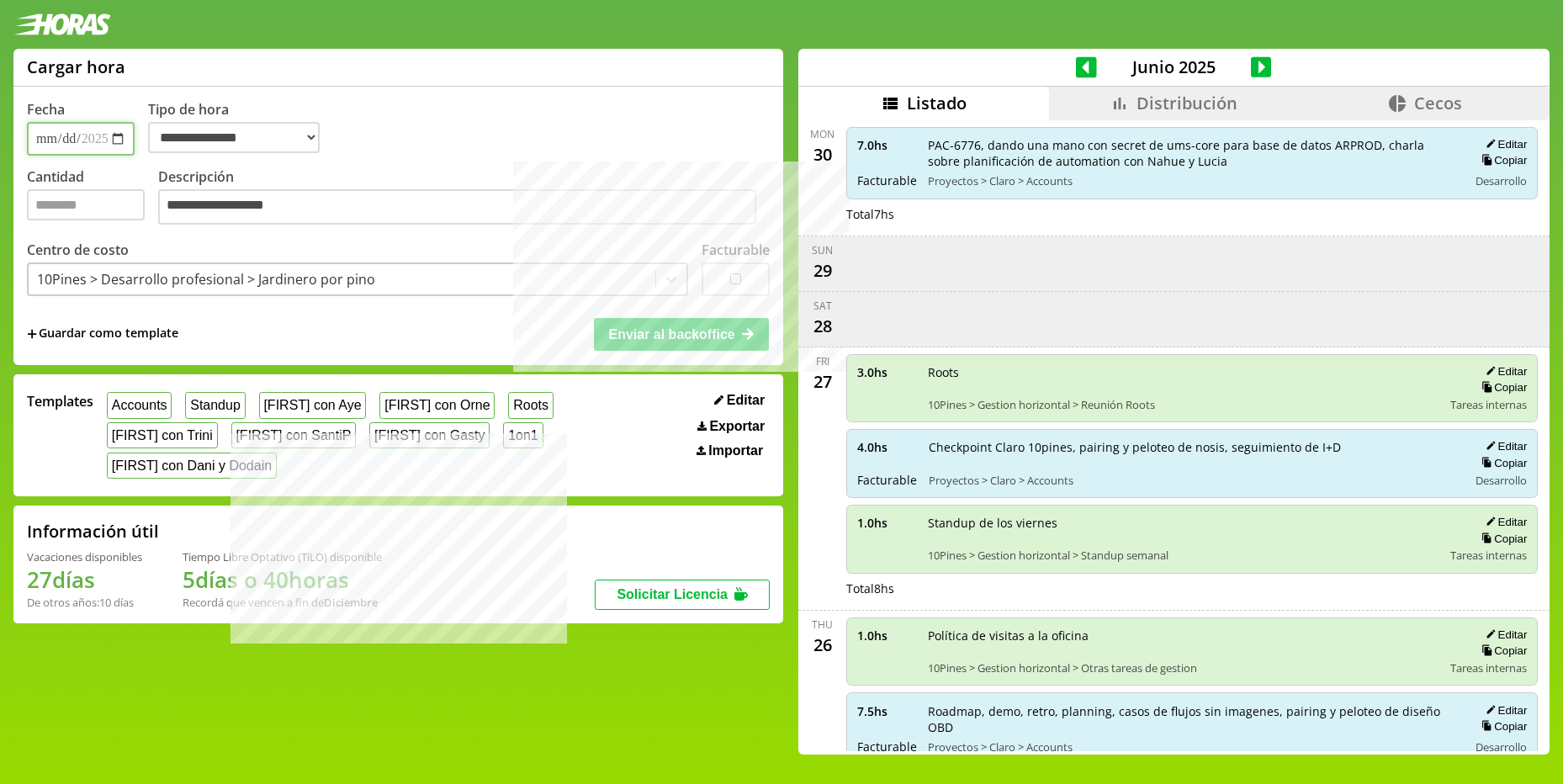 click on "**********" at bounding box center [81, 139] 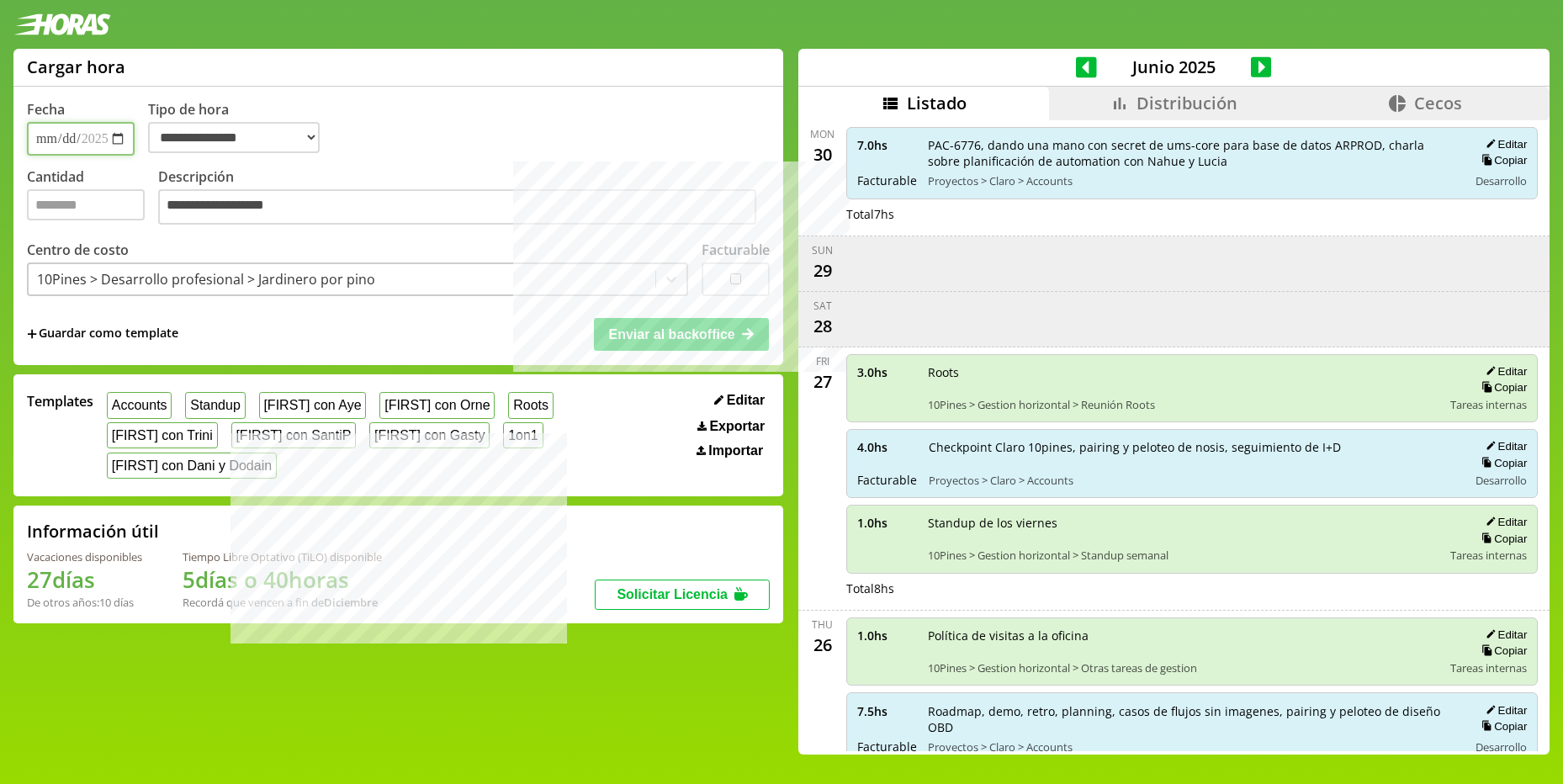 type on "**********" 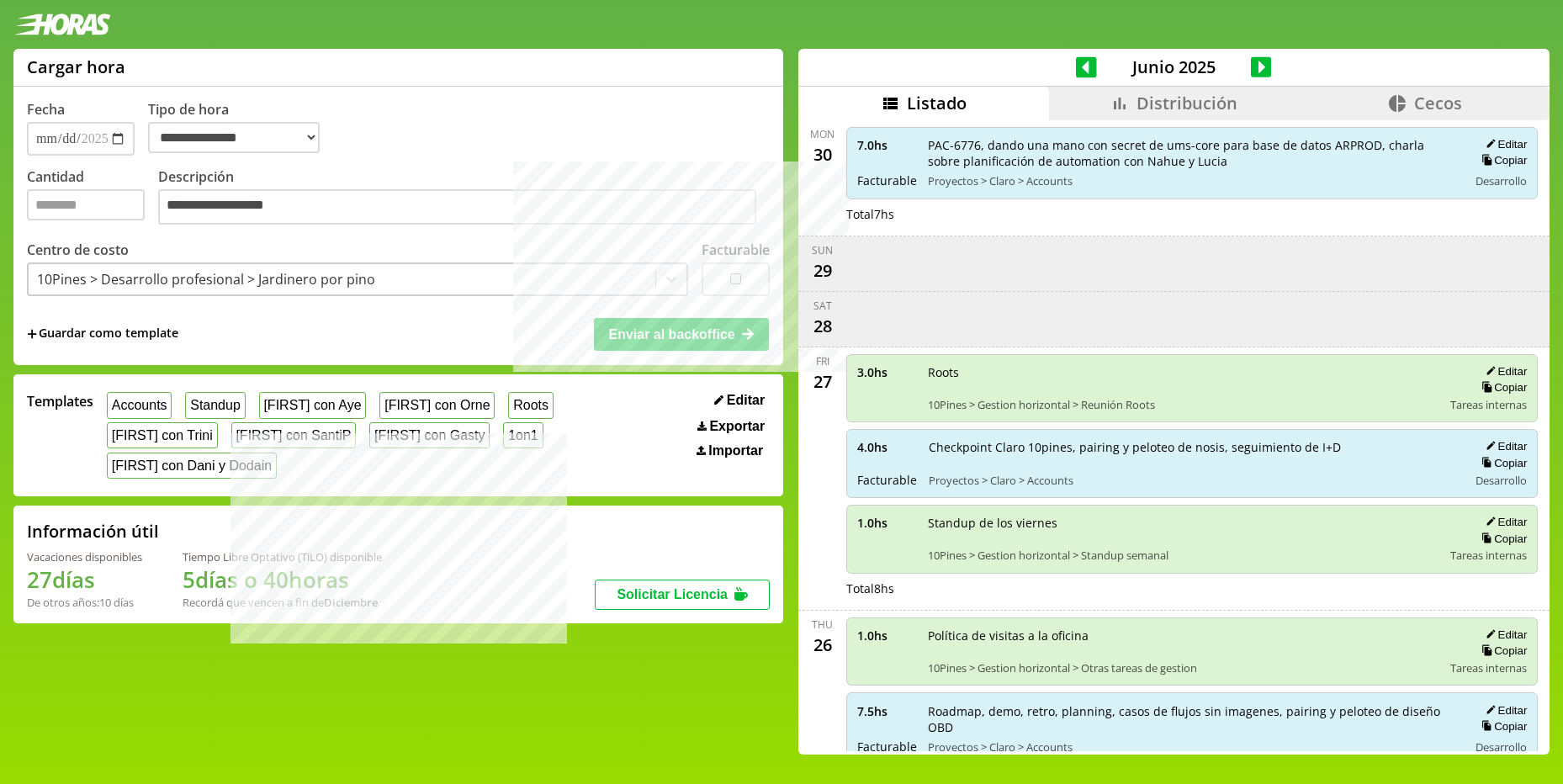 click on "**********" at bounding box center [464, 198] 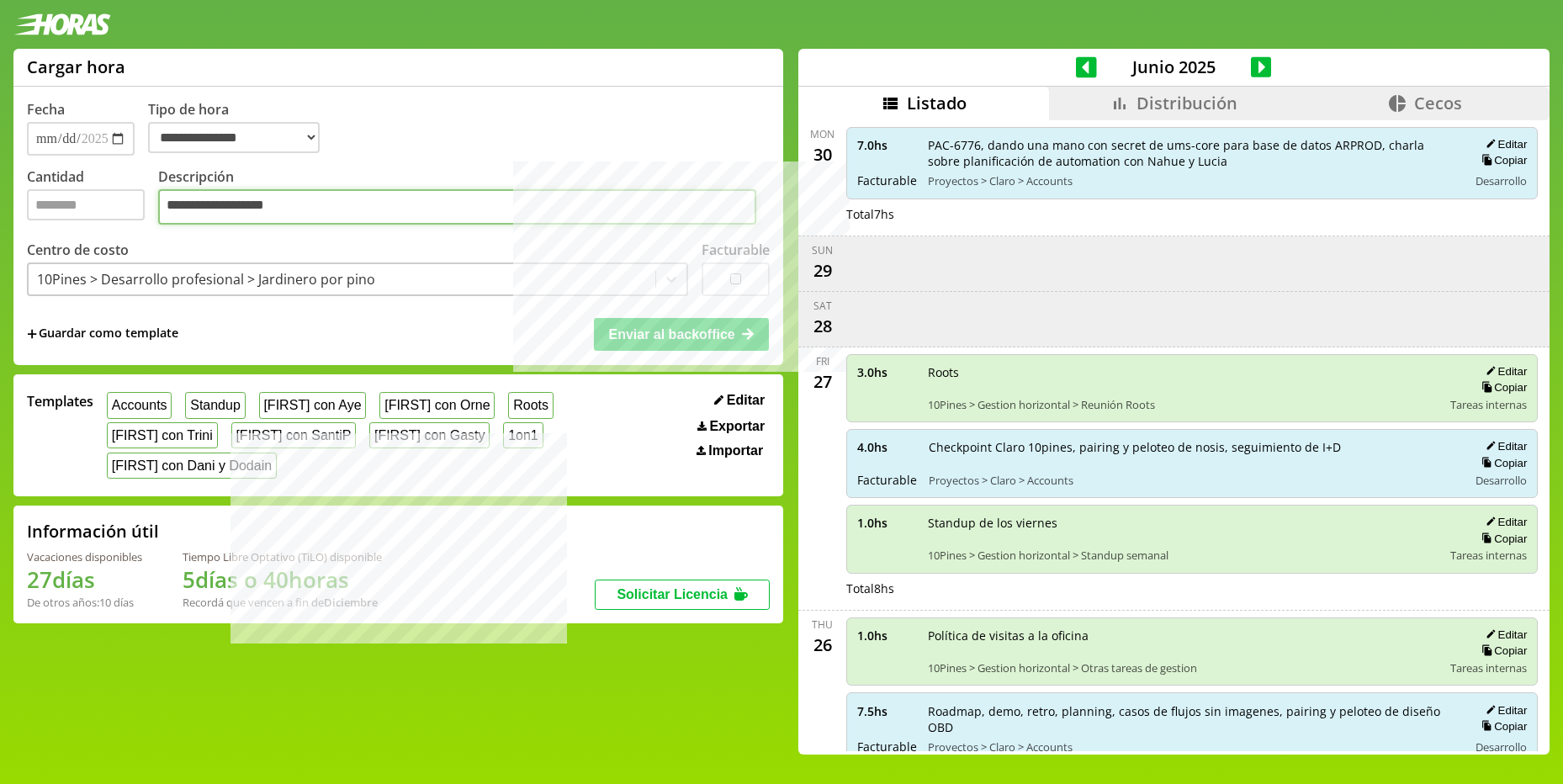 click on "**********" at bounding box center (457, 207) 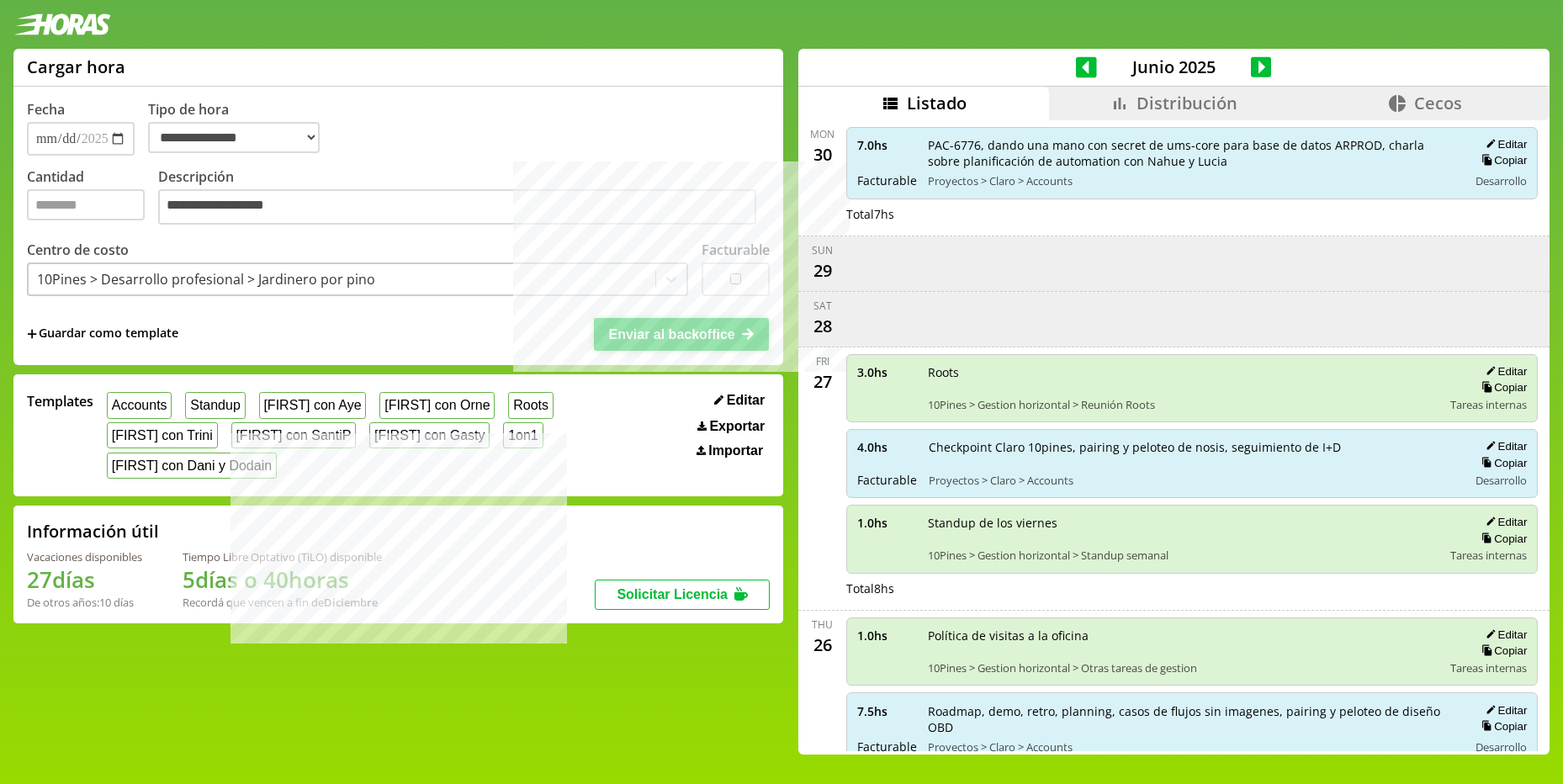 click on "Enviar al backoffice" at bounding box center [671, 334] 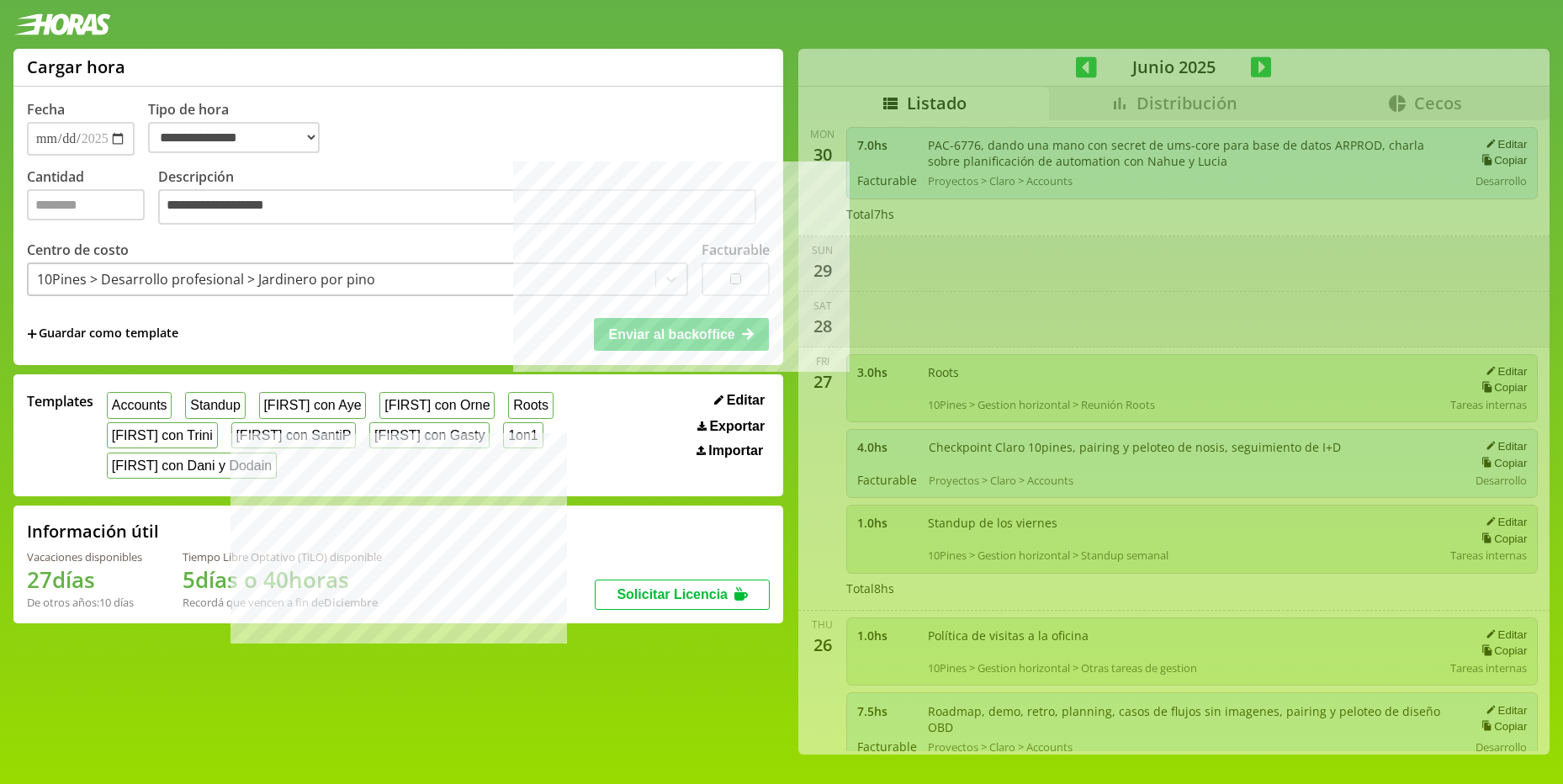 select on "**********" 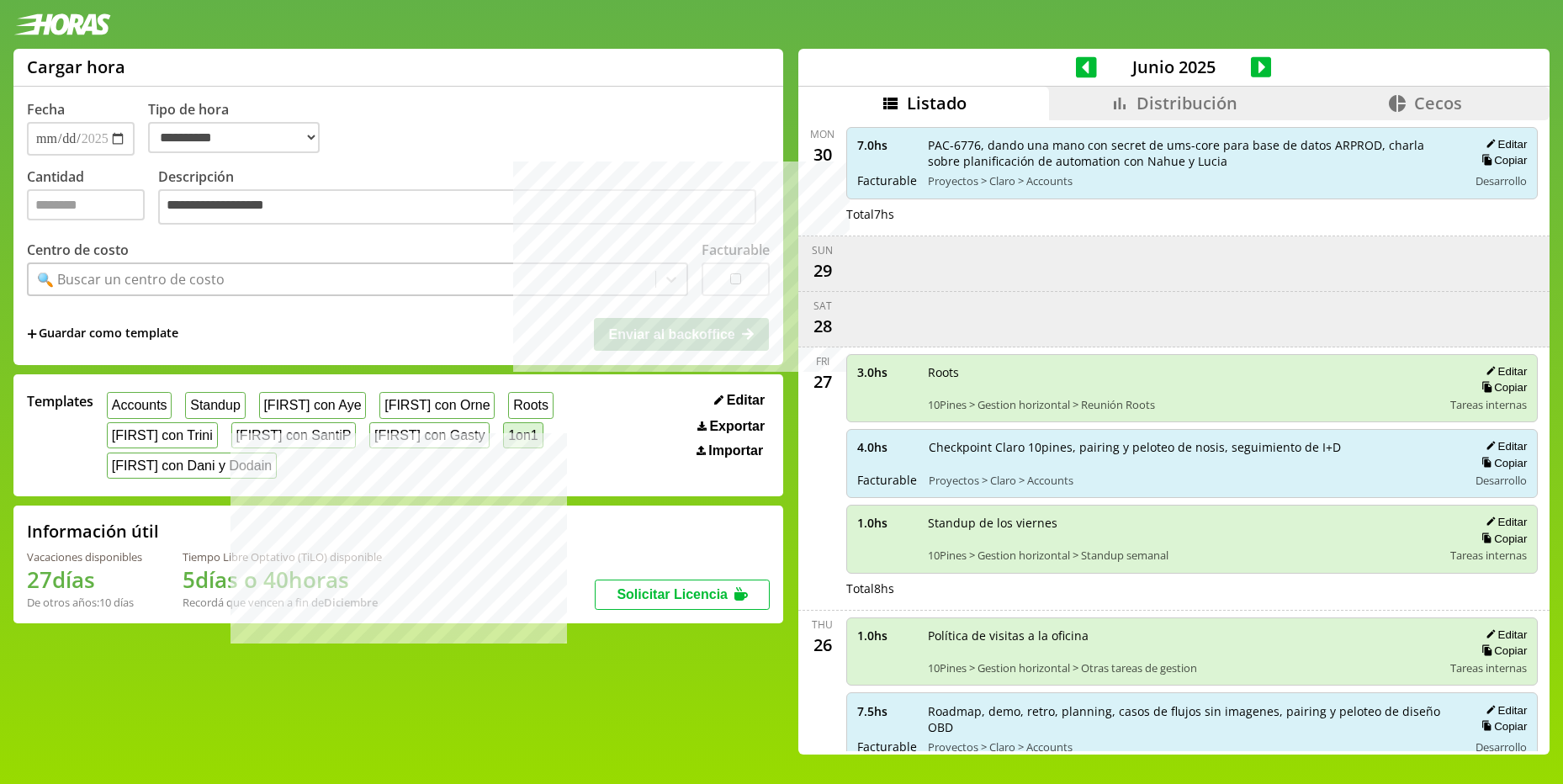 click on "1on1" at bounding box center (522, 435) 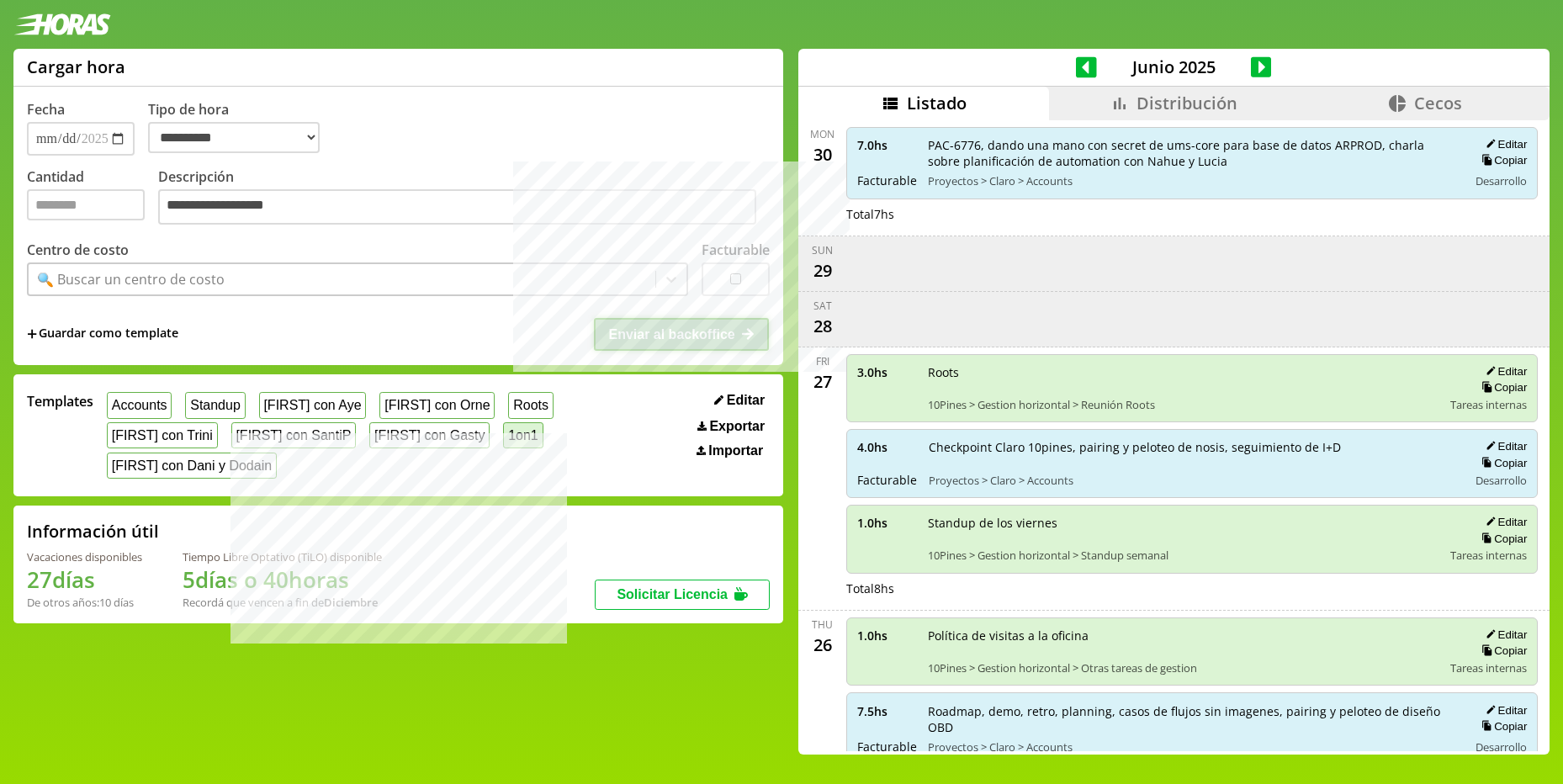 select on "**********" 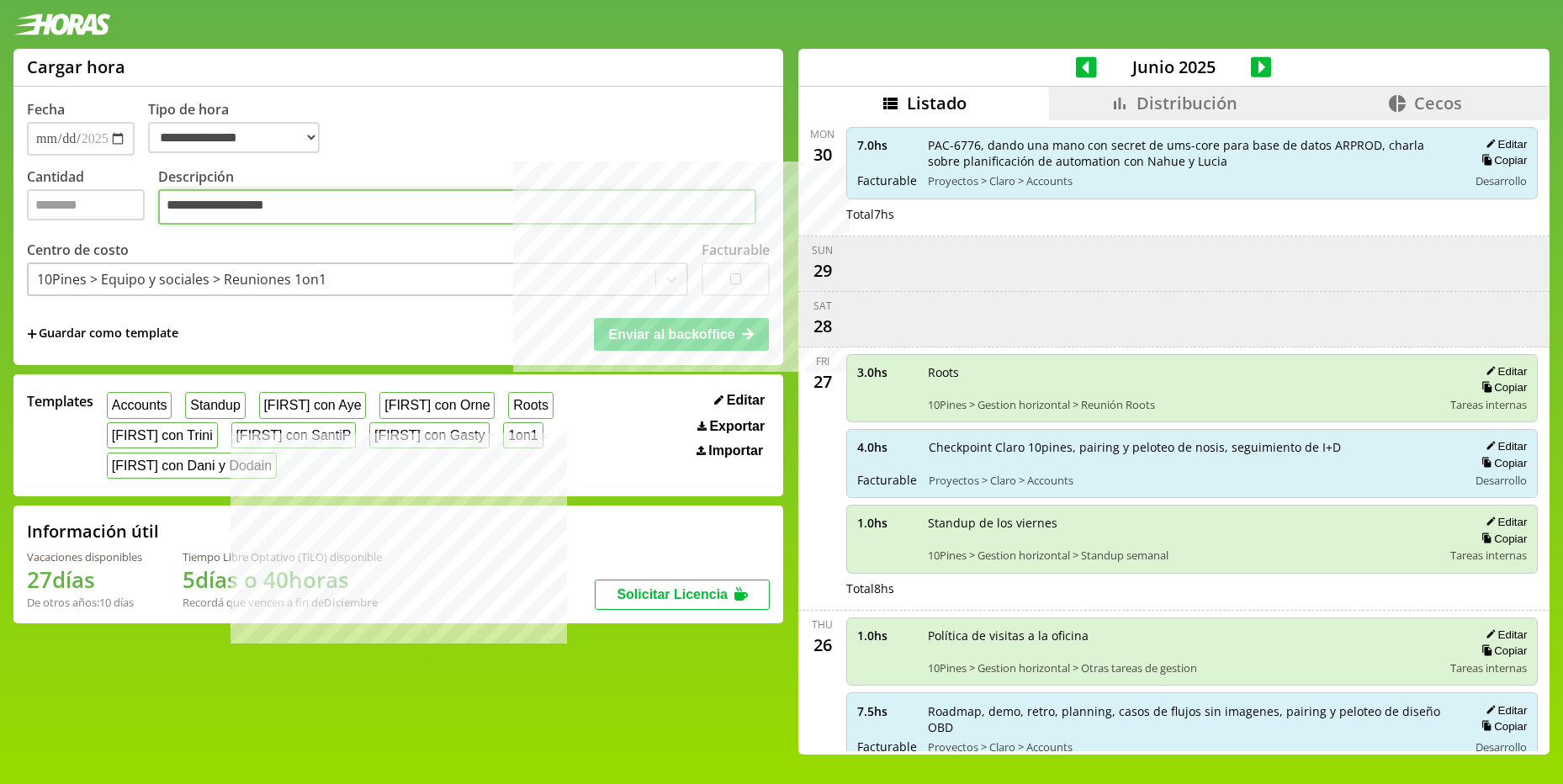 click on "****" at bounding box center [457, 207] 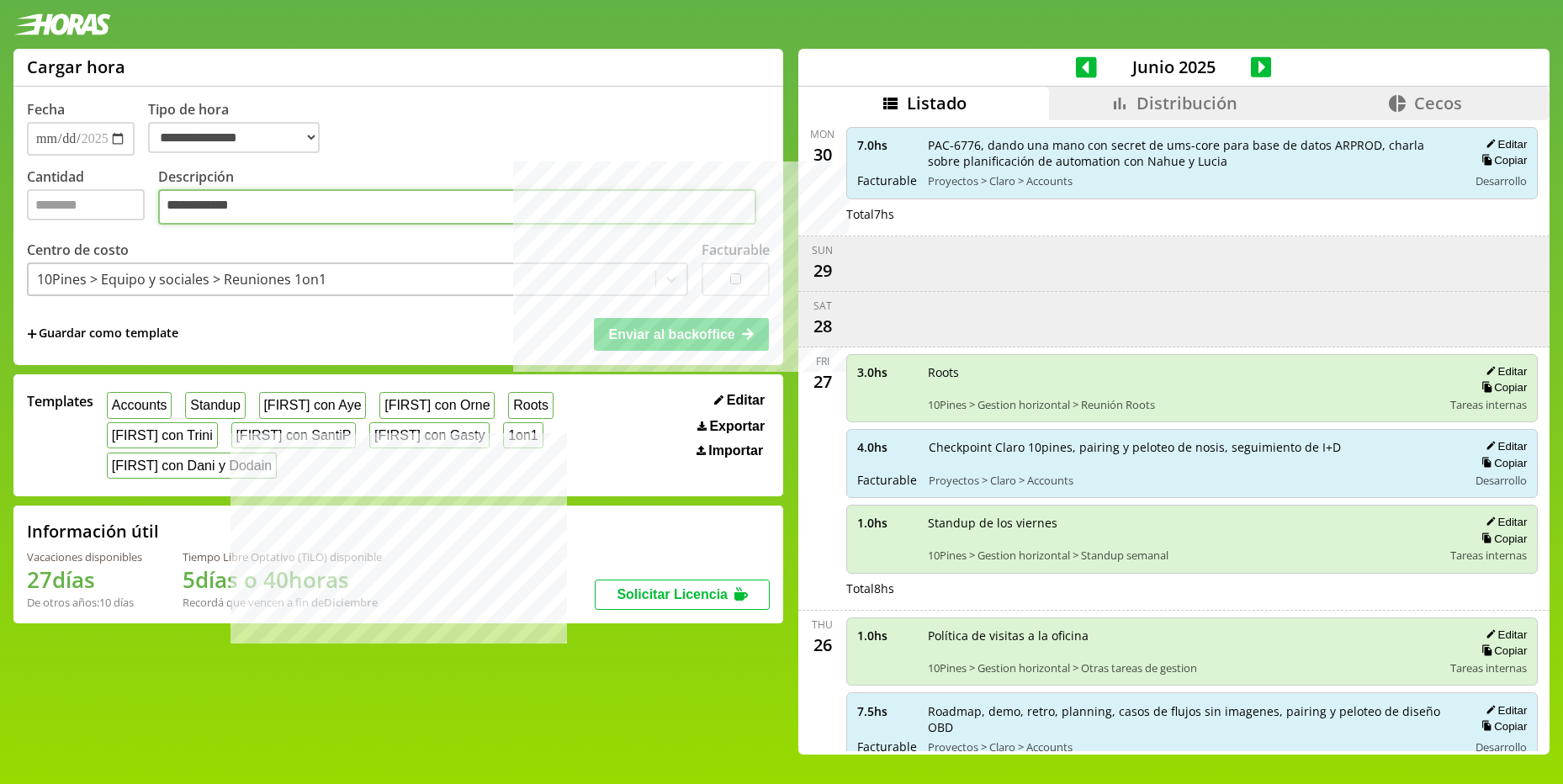 type on "**********" 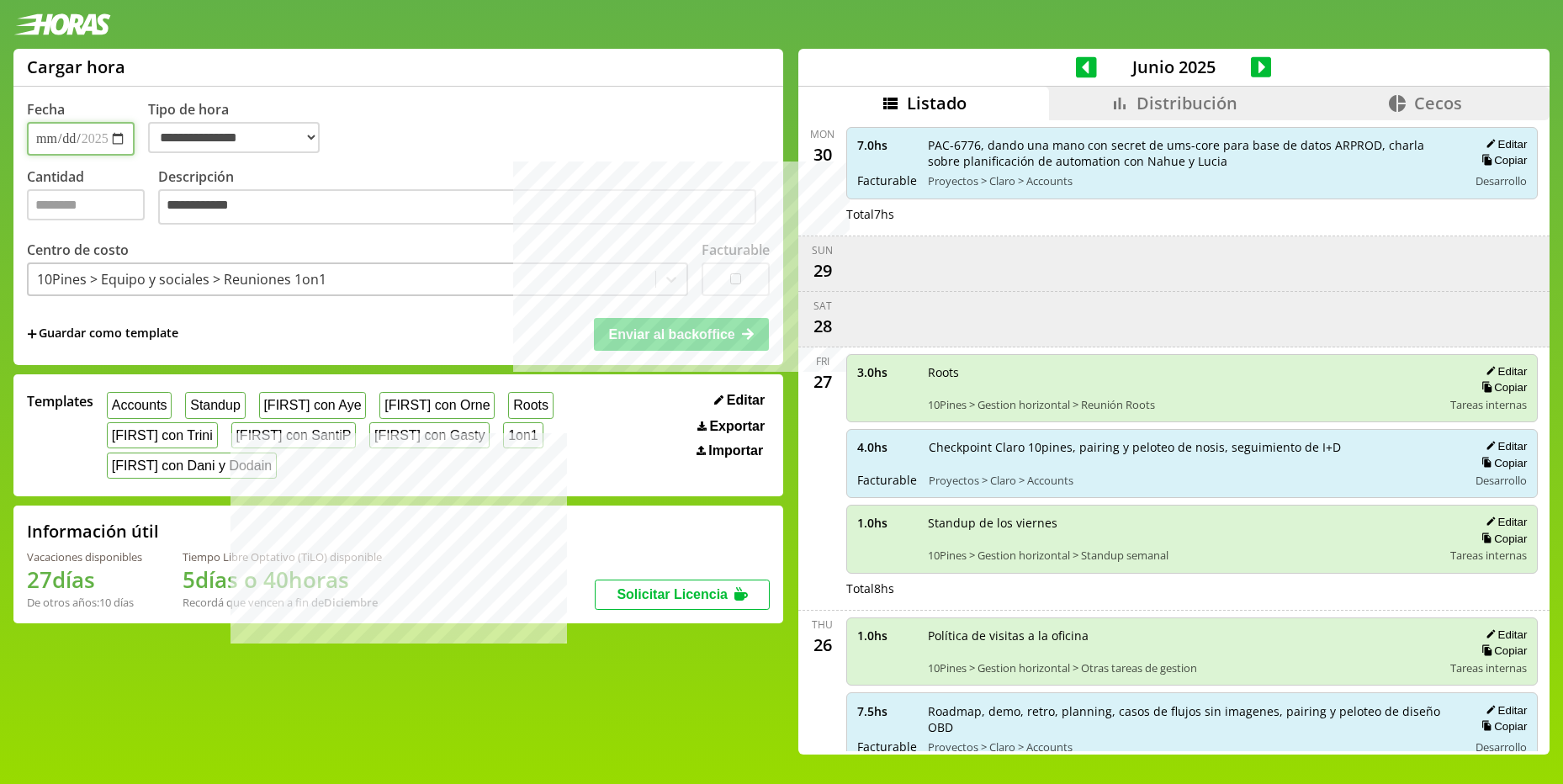 click on "**********" at bounding box center [81, 139] 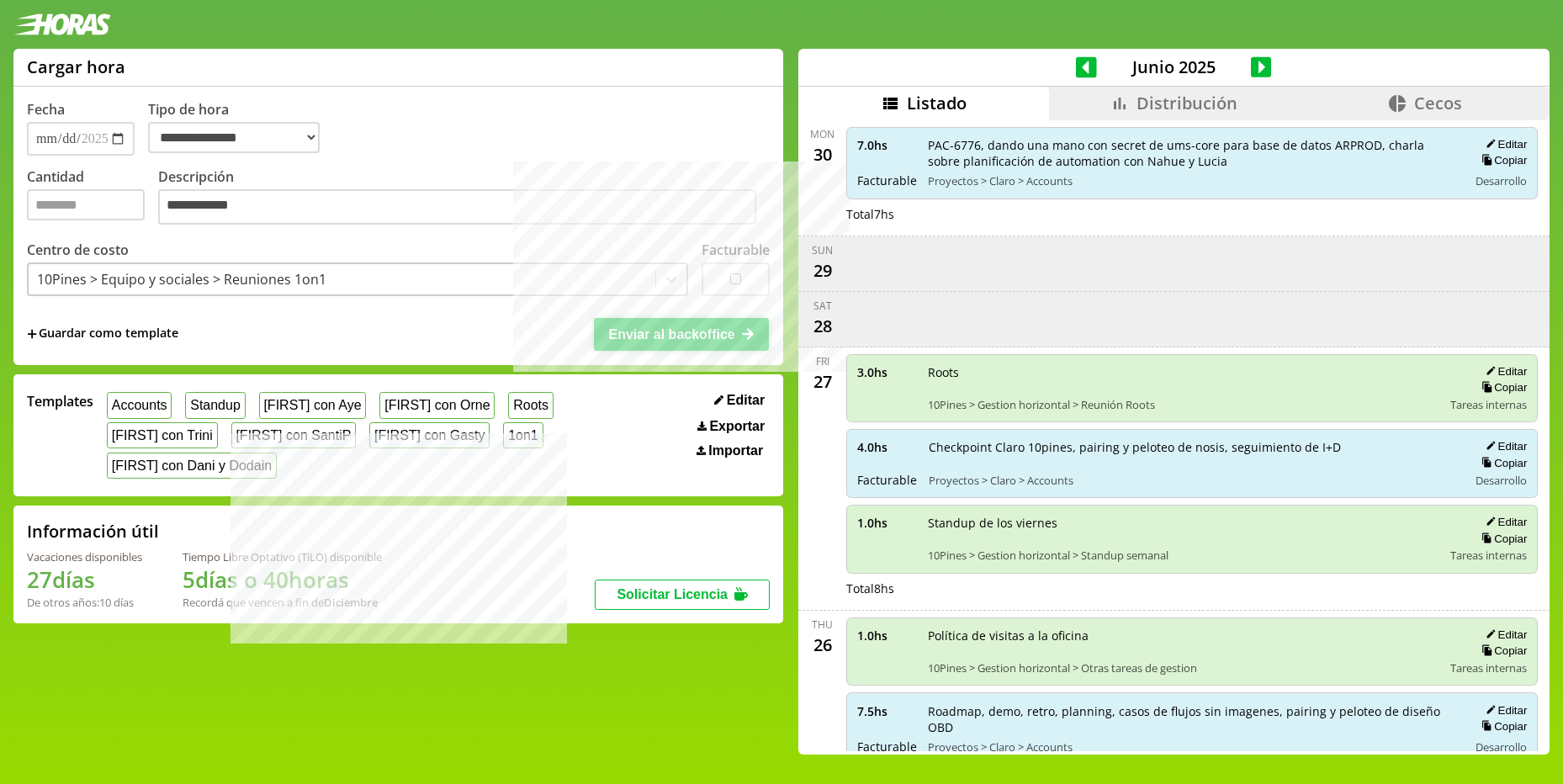 click on "Enviar al backoffice" at bounding box center (681, 334) 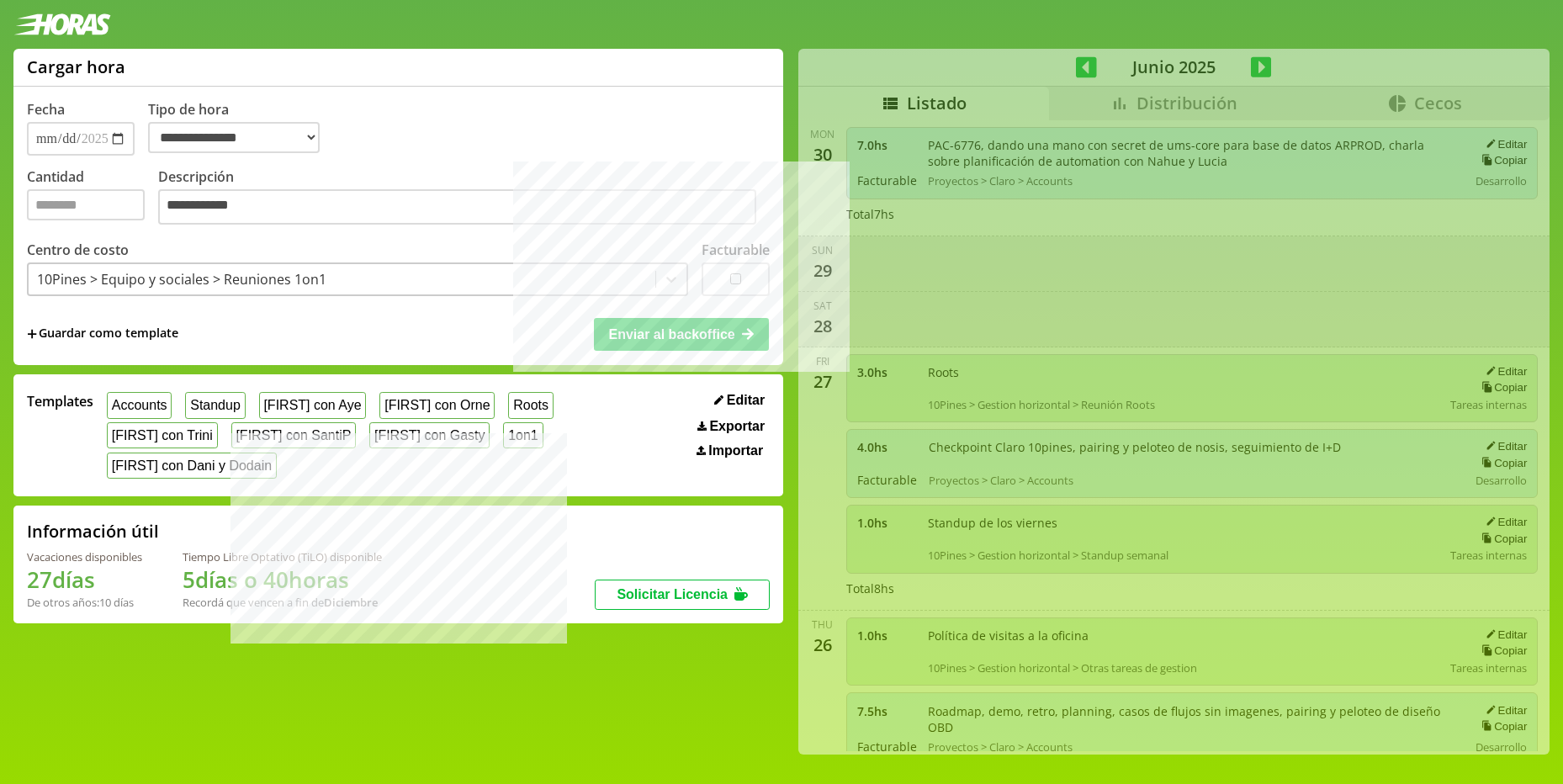 select on "**********" 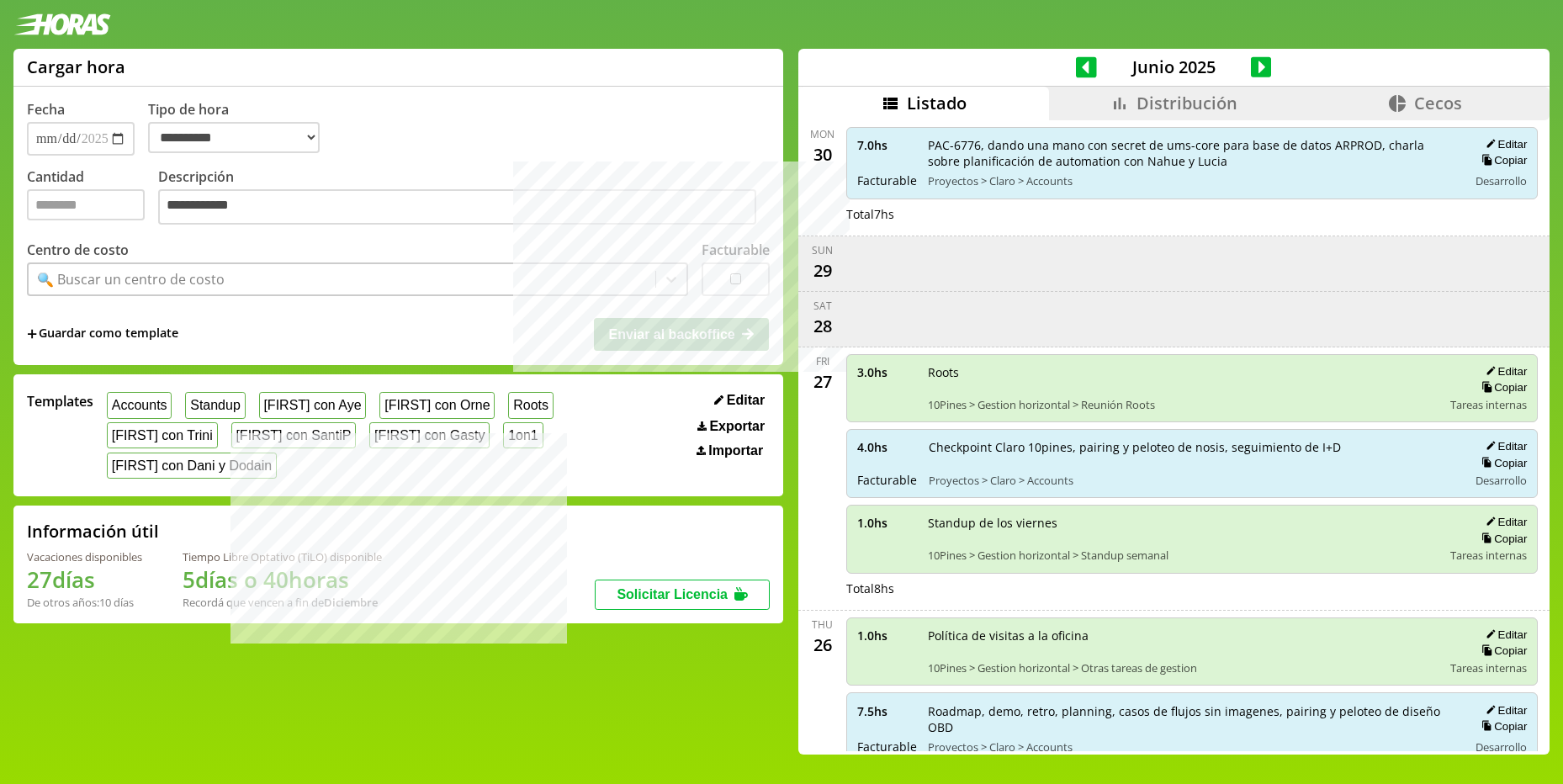 click 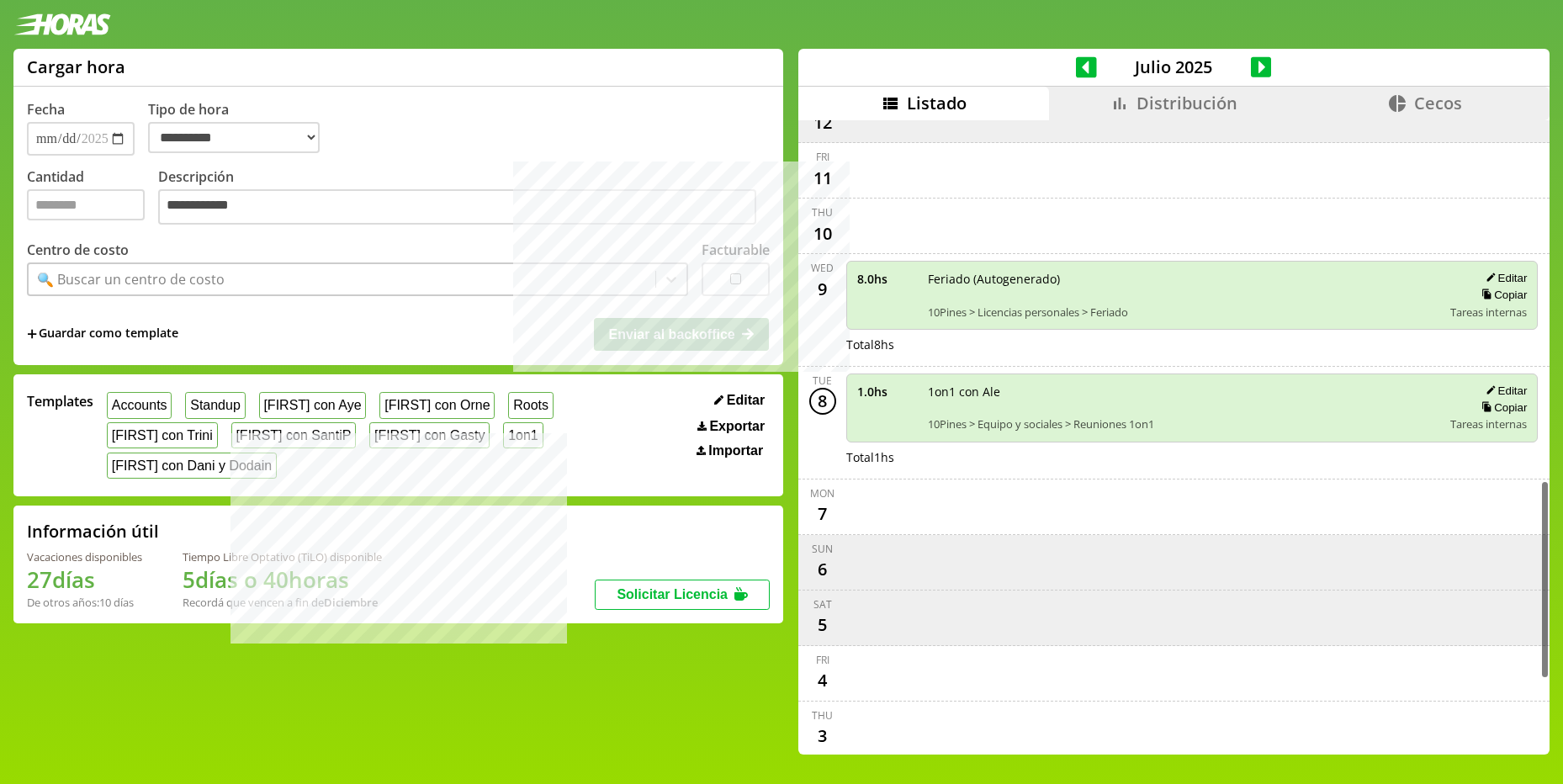 scroll, scrollTop: 1141, scrollLeft: 0, axis: vertical 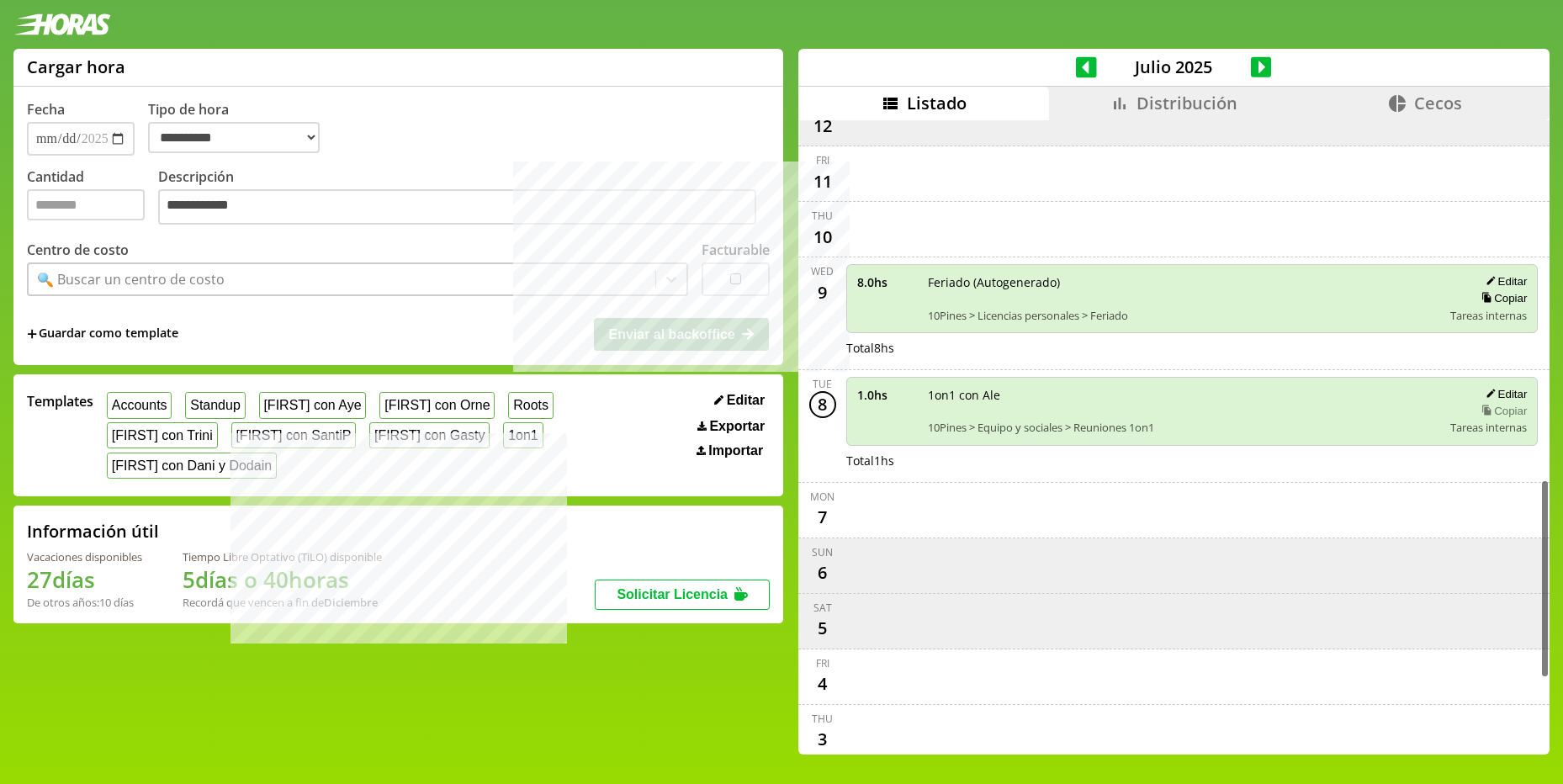 click on "Copiar" at bounding box center (1502, 411) 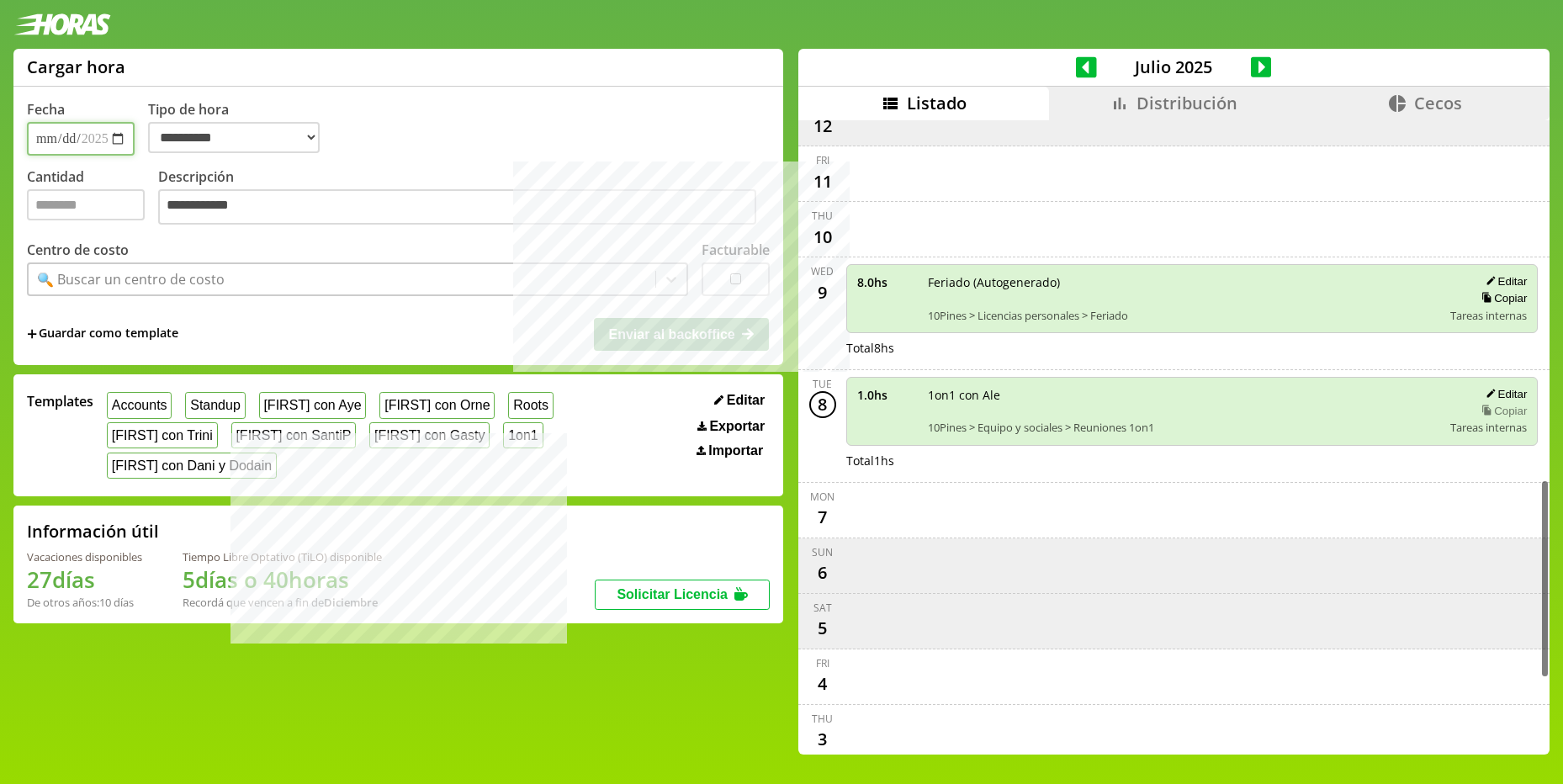 type on "**********" 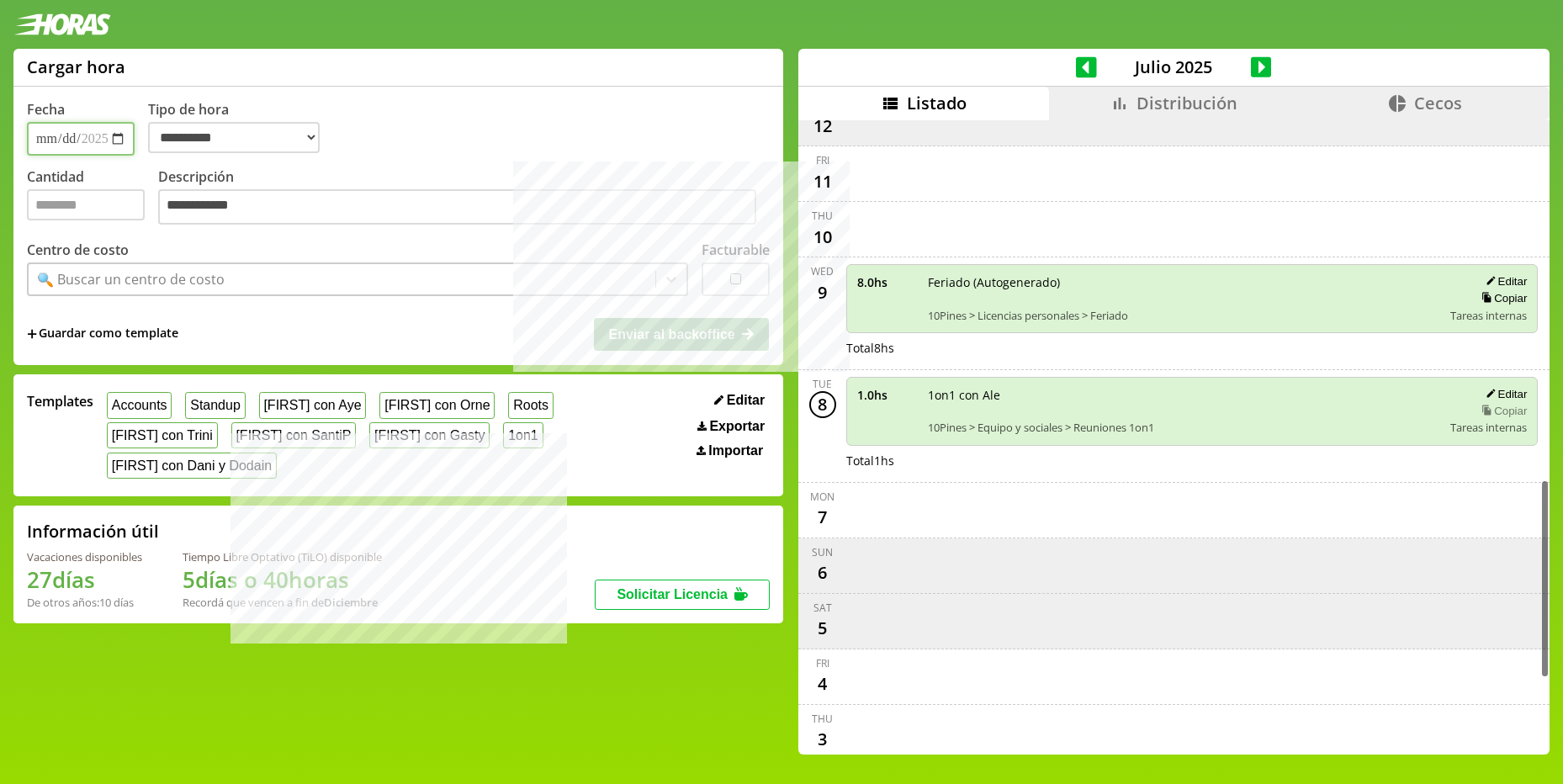 select on "**********" 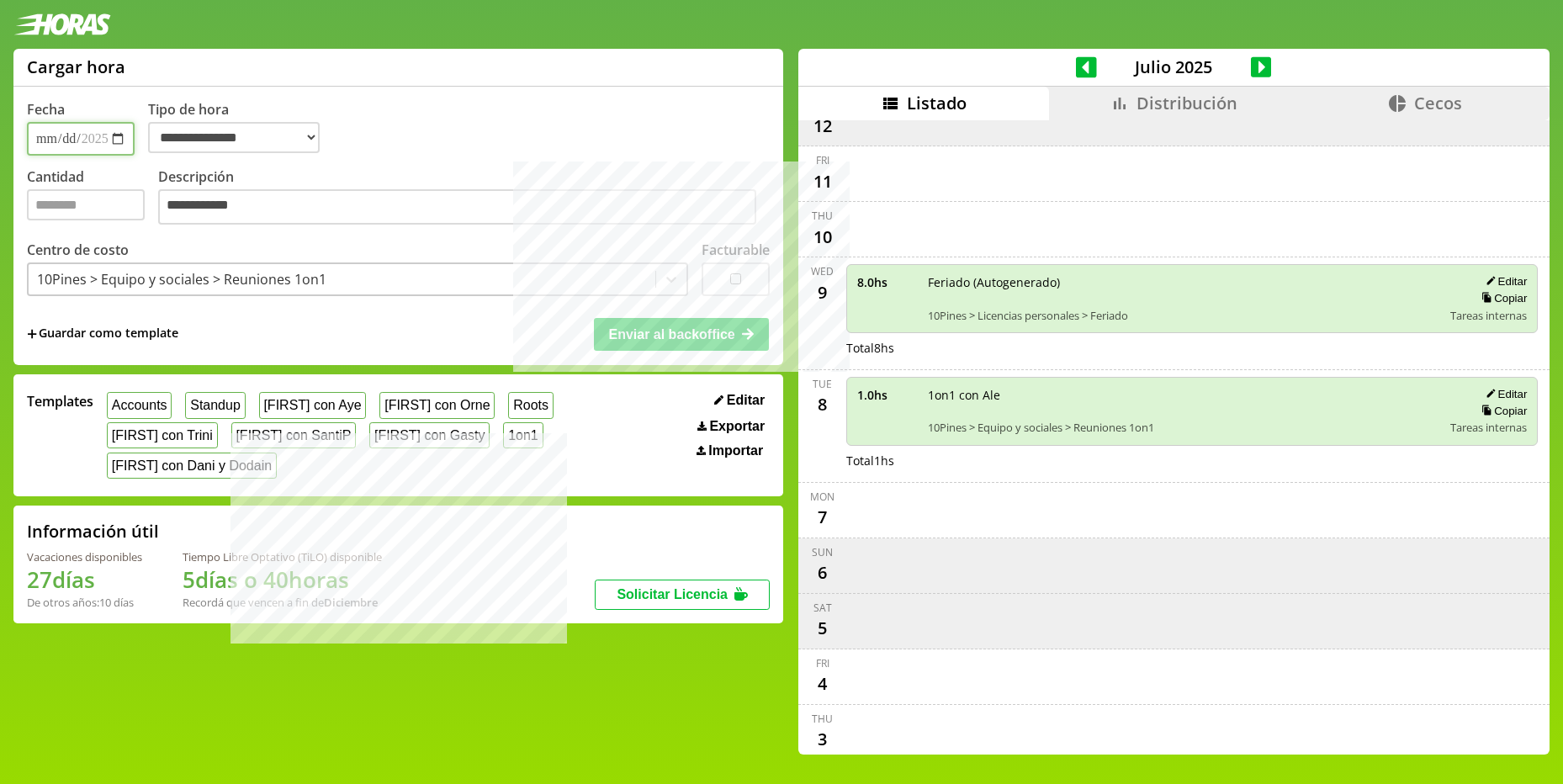 click on "**********" at bounding box center (81, 139) 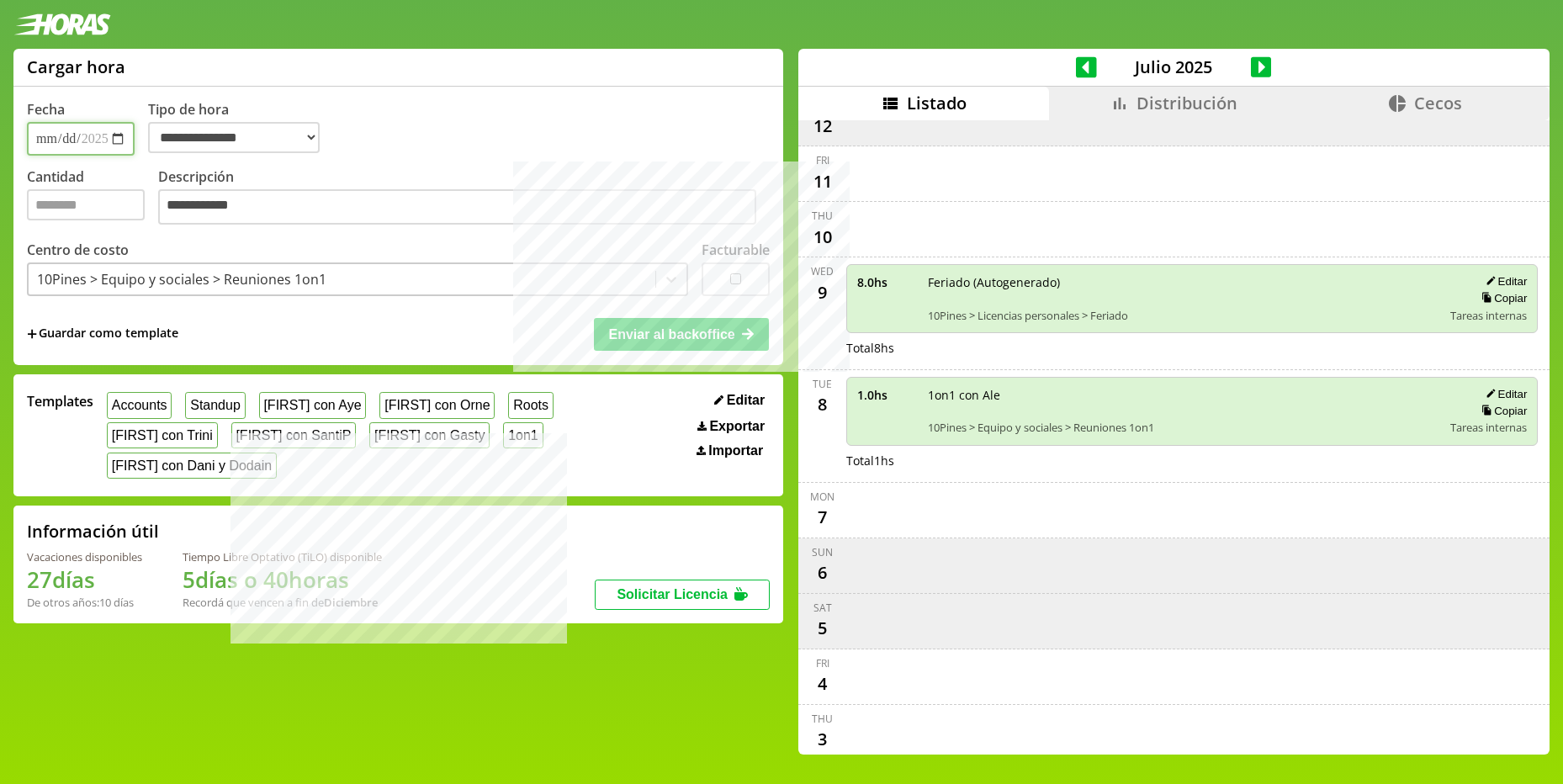 type on "**********" 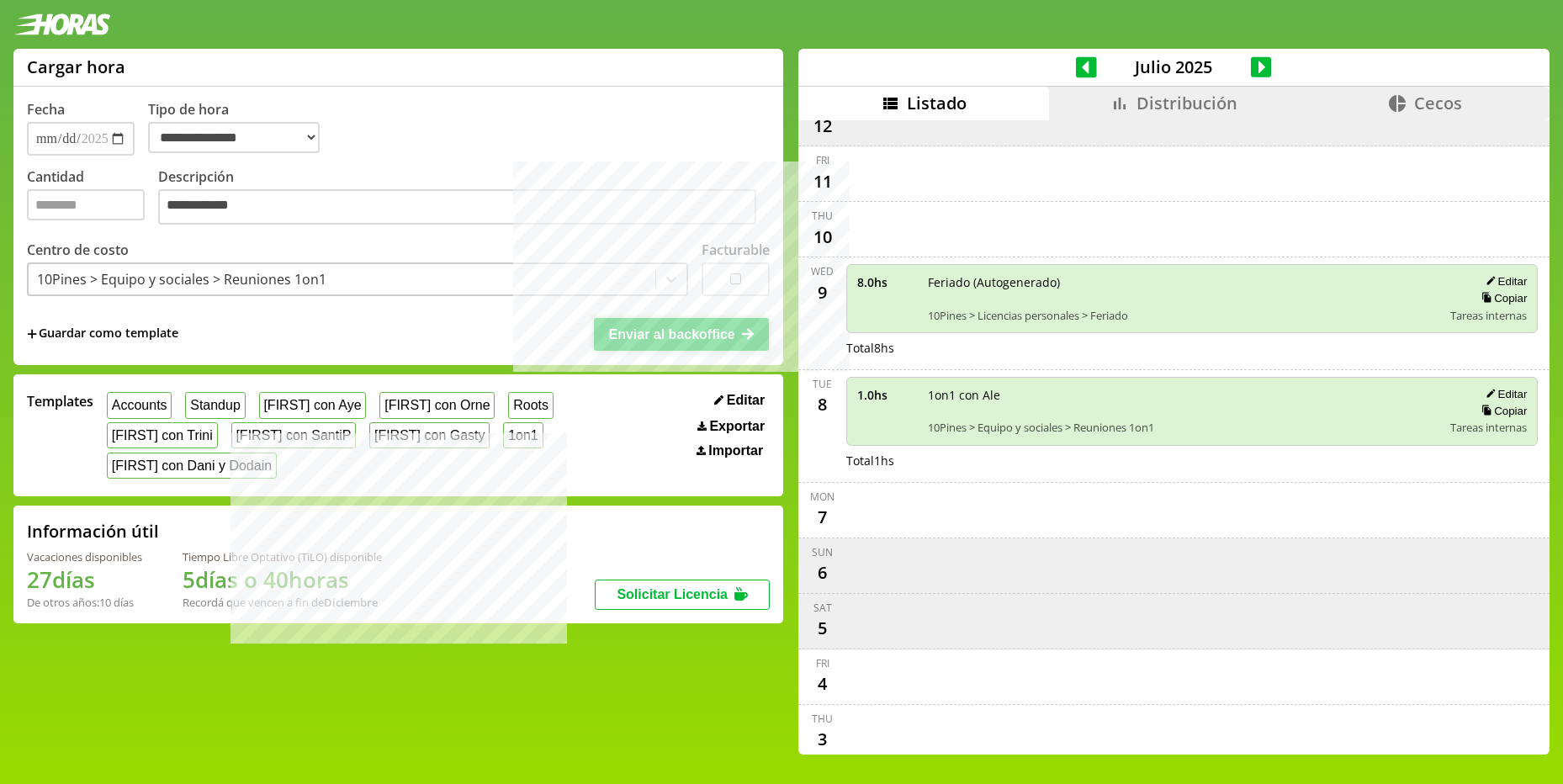 click on "Enviar al backoffice" at bounding box center (671, 334) 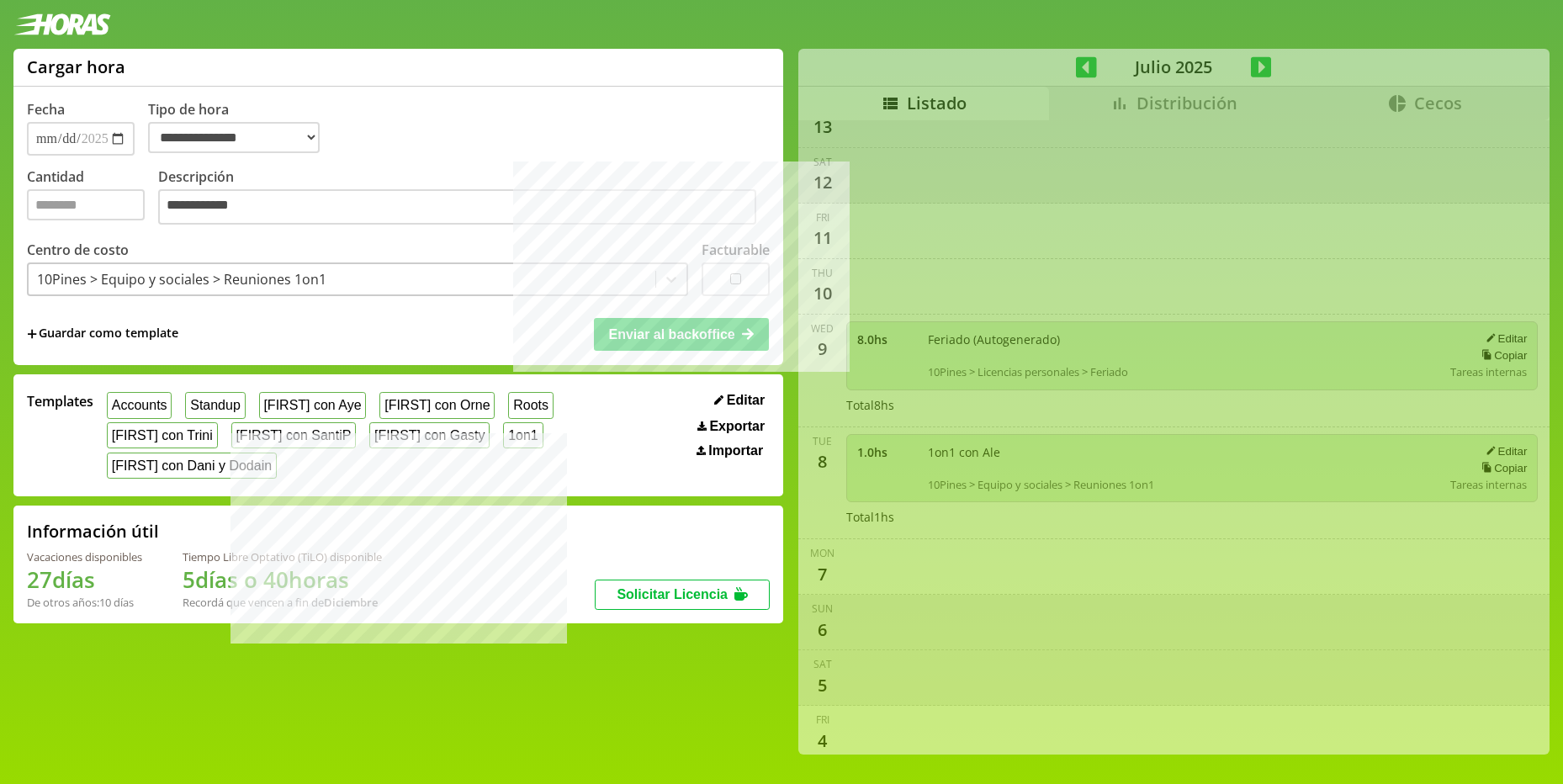 select on "**********" 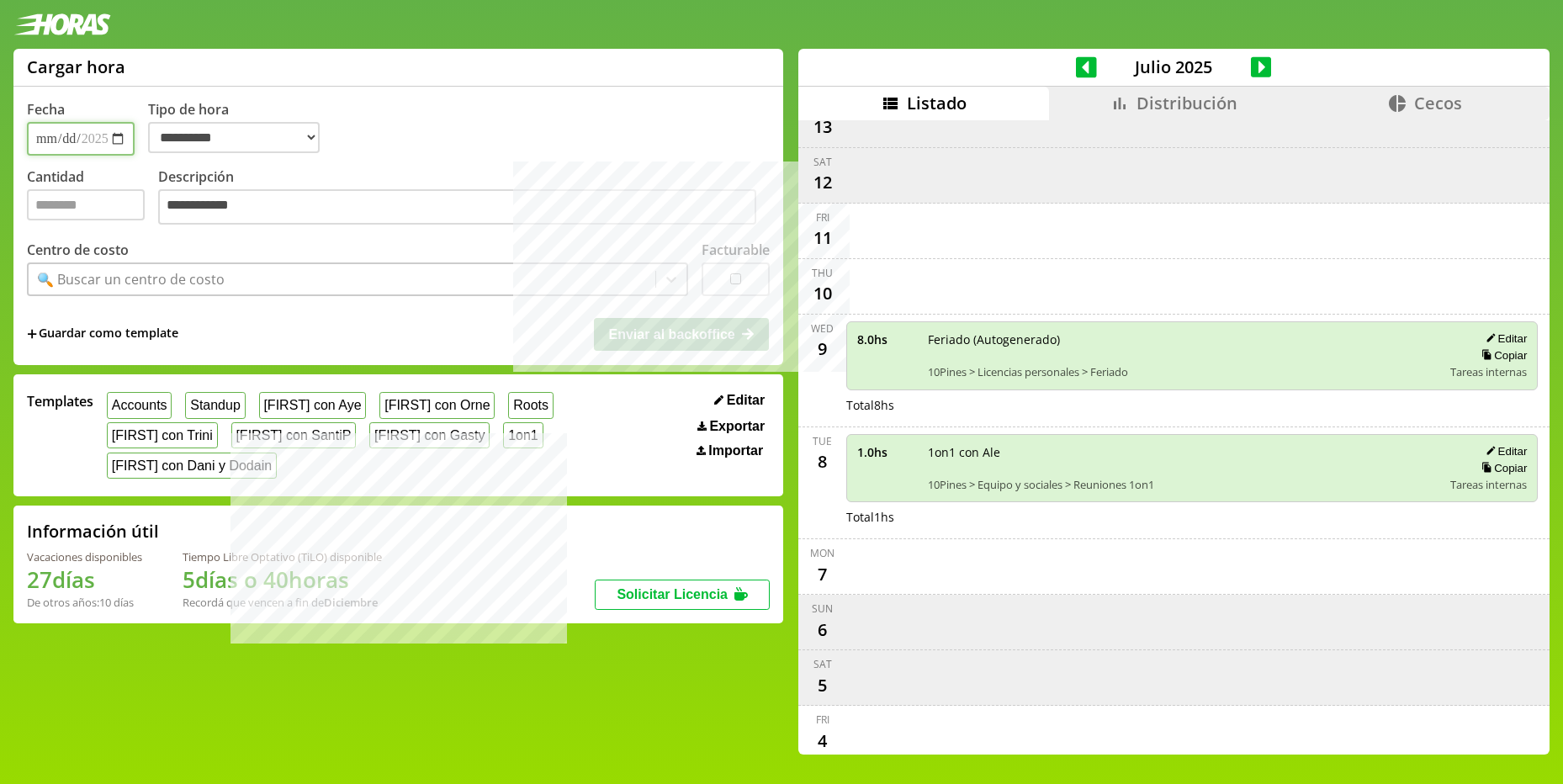 scroll, scrollTop: 1198, scrollLeft: 0, axis: vertical 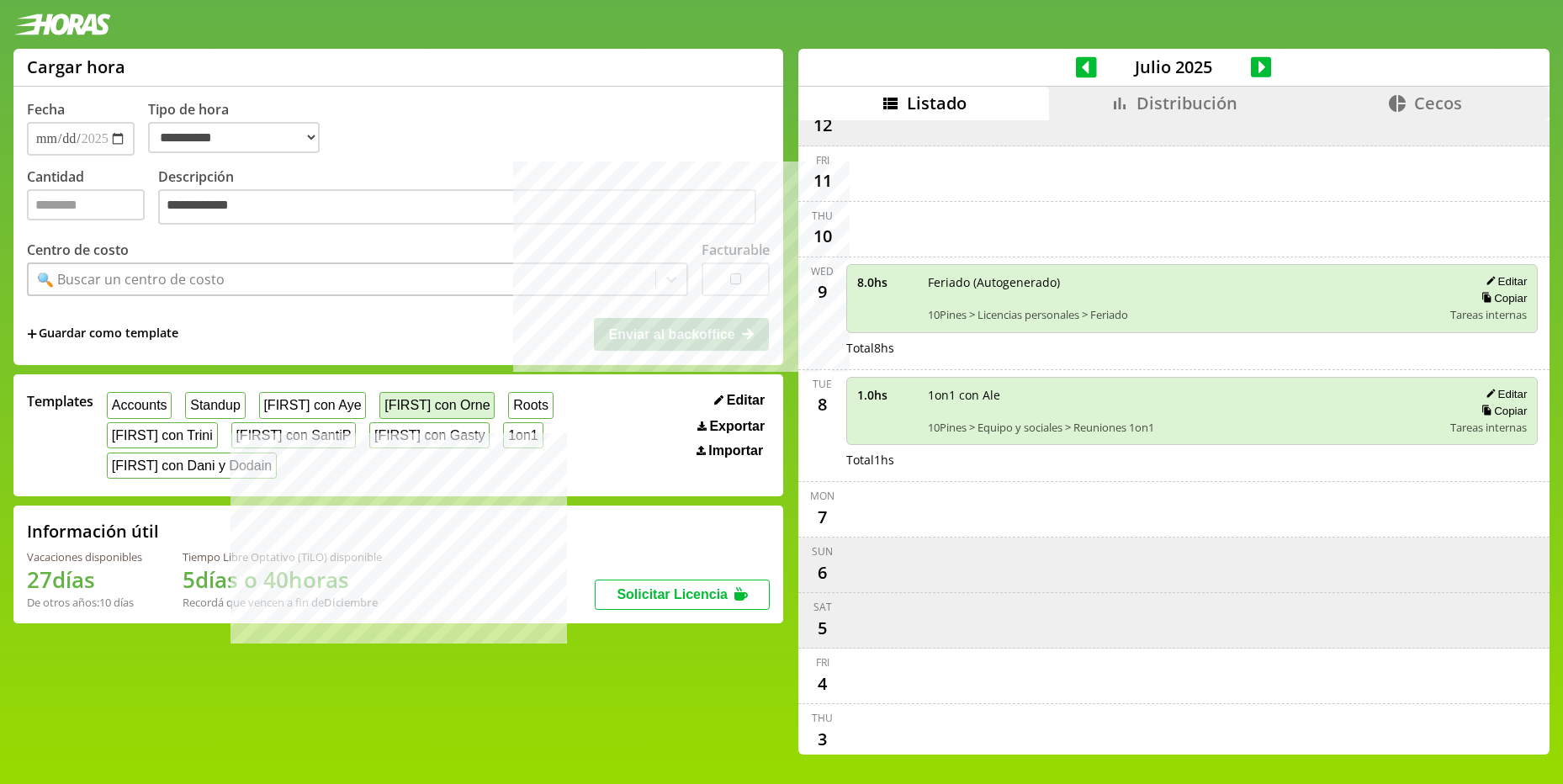 click on "[FIRST] con Orne" at bounding box center (437, 405) 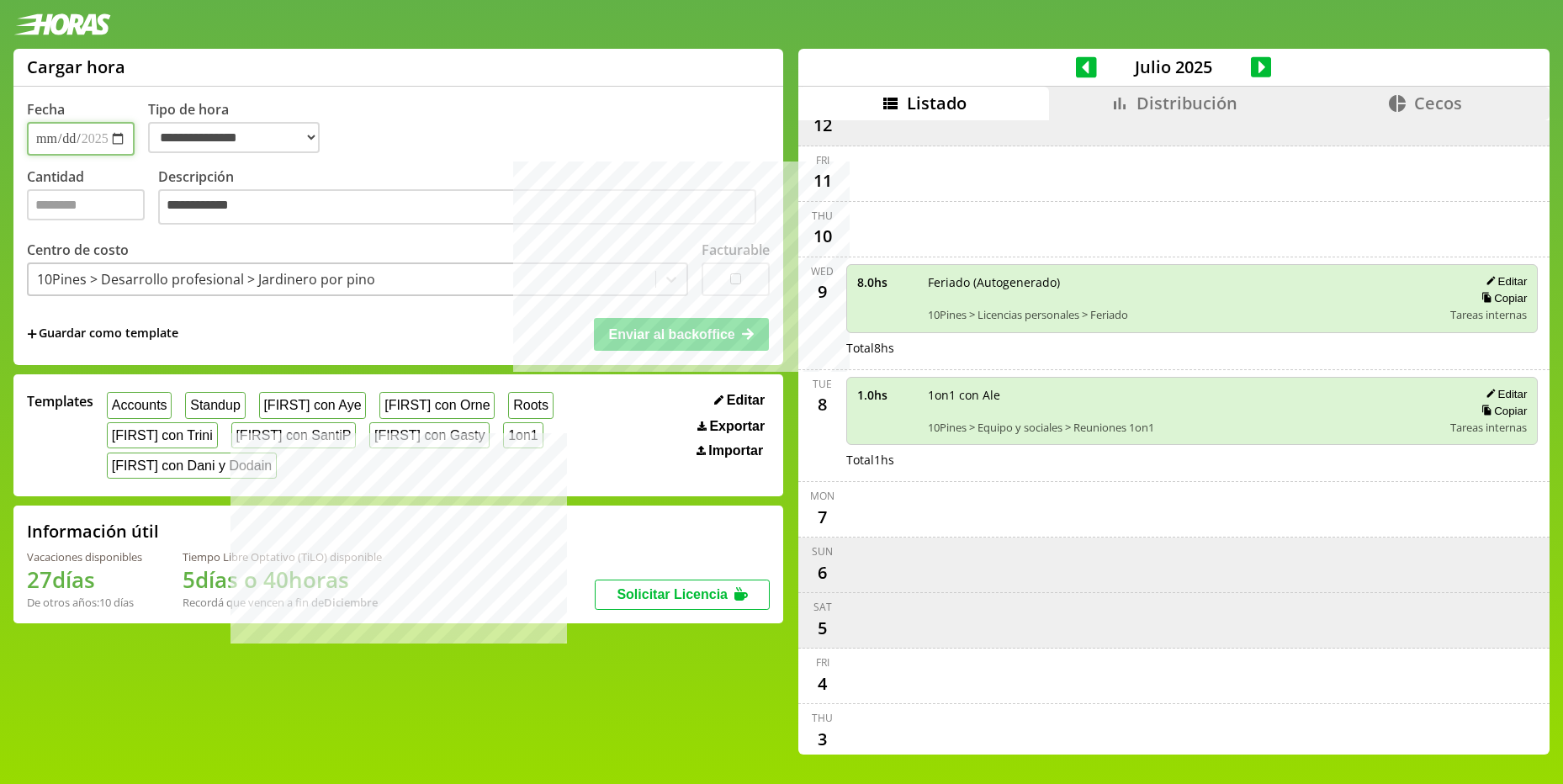 click on "**********" at bounding box center [81, 139] 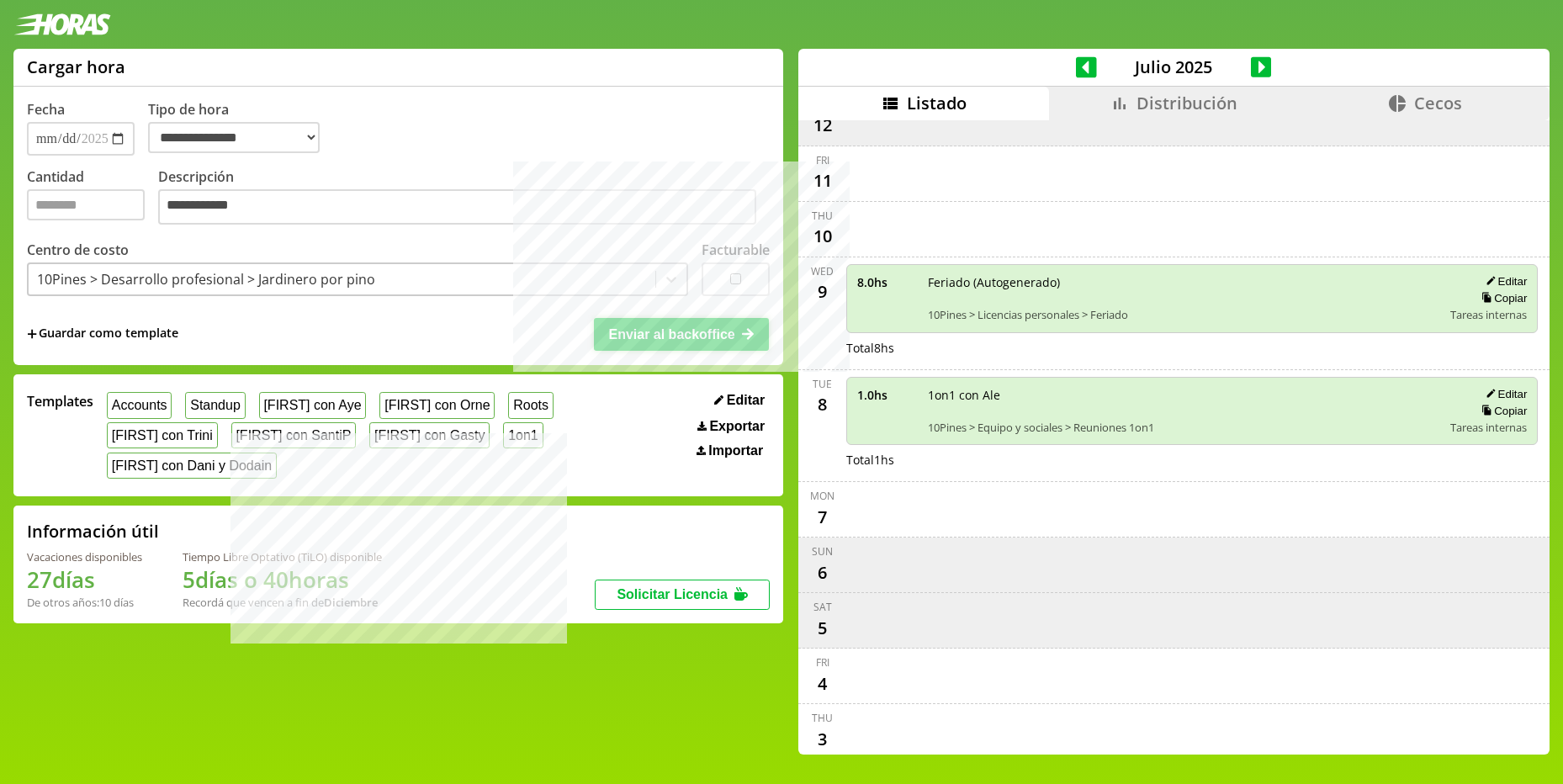 click on "Enviar al backoffice" at bounding box center (671, 334) 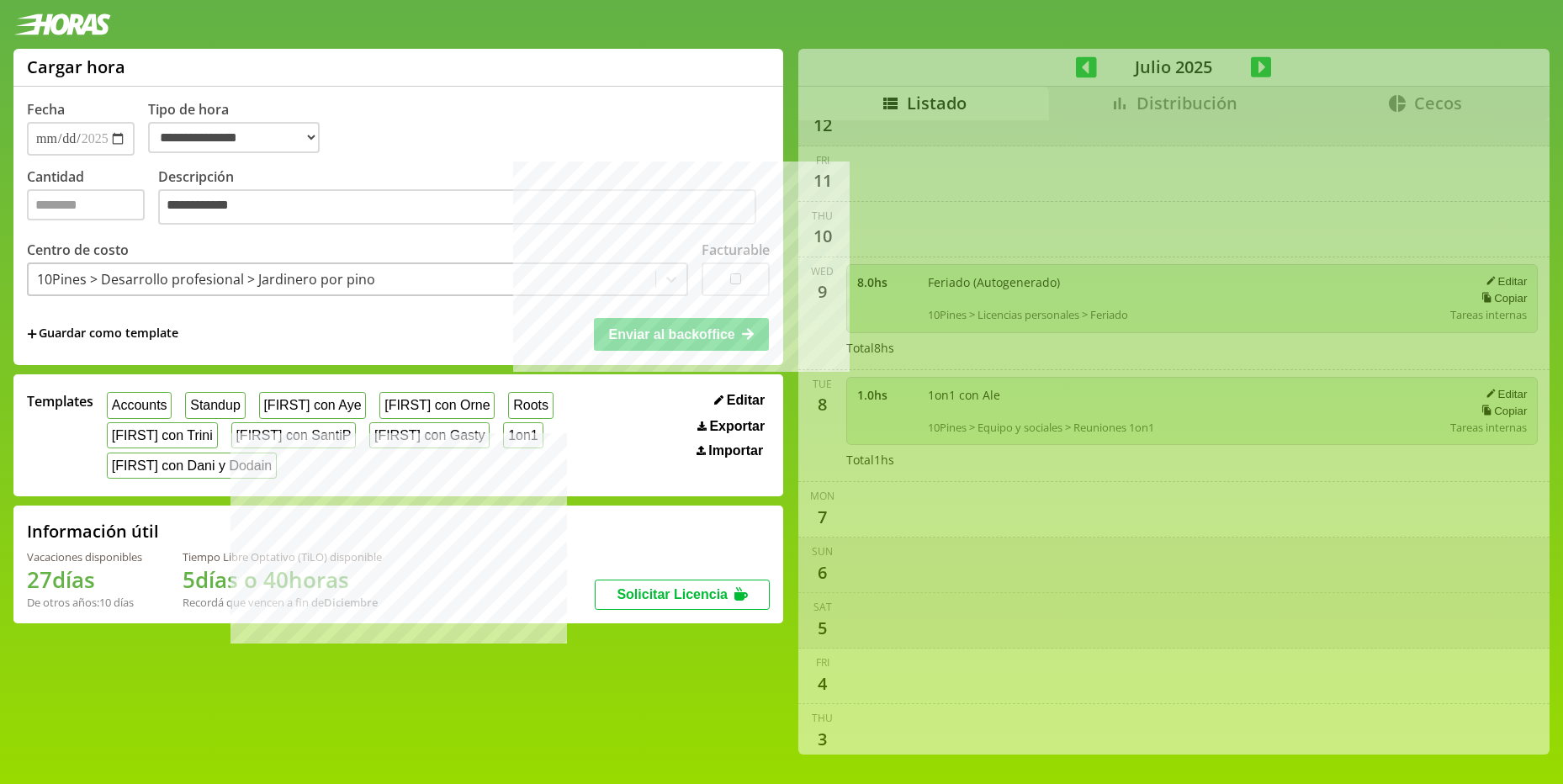 select on "**********" 